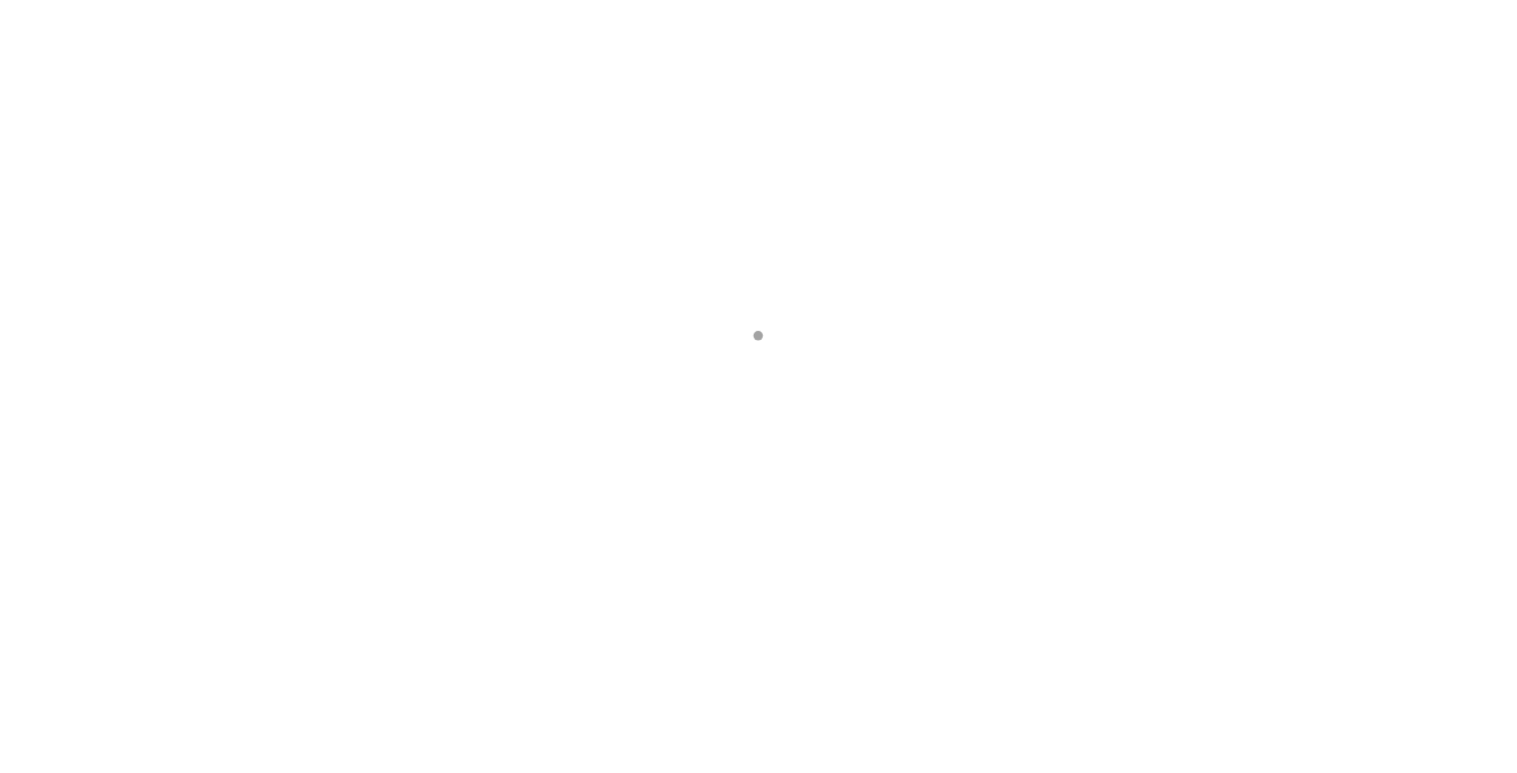 scroll, scrollTop: 0, scrollLeft: 0, axis: both 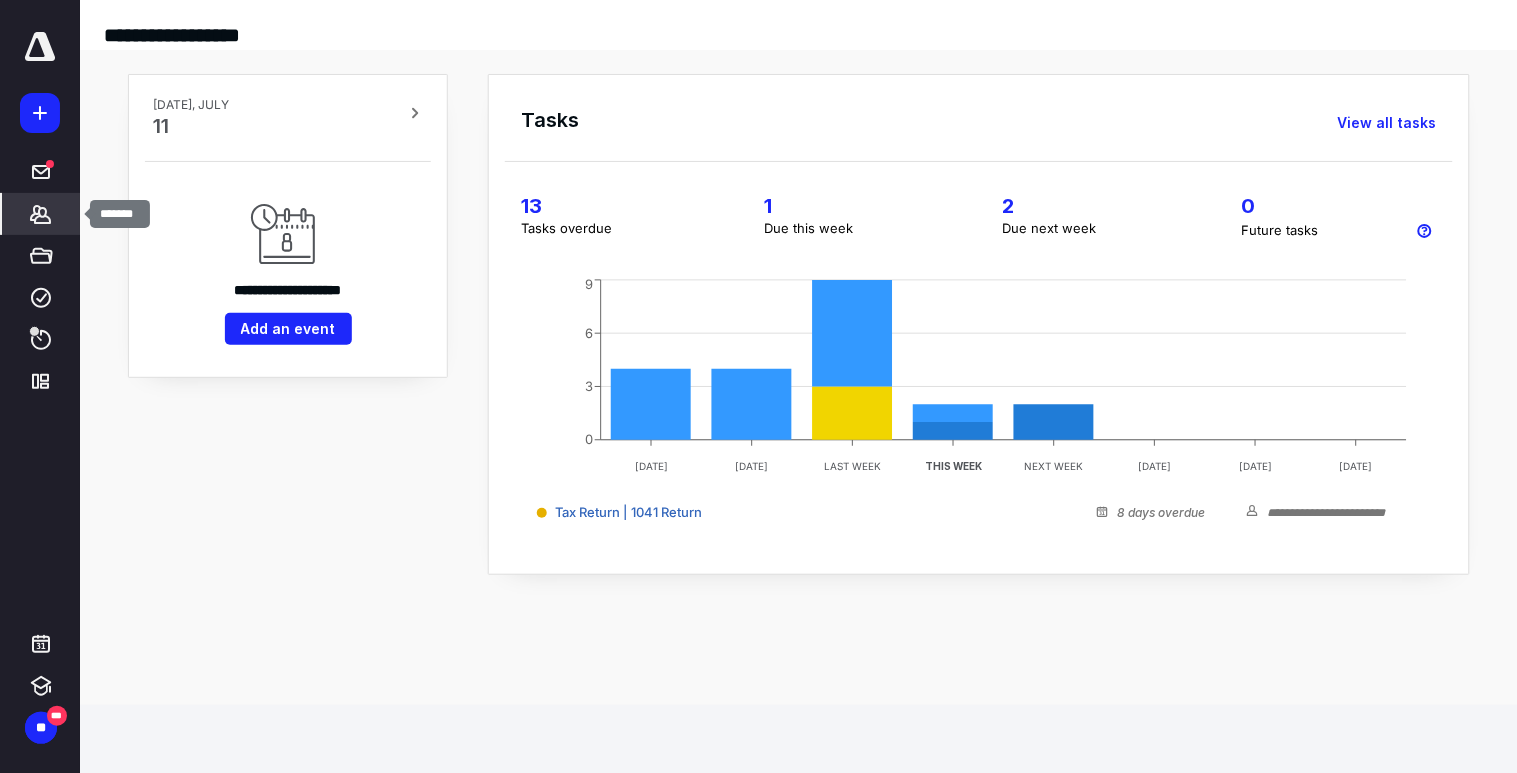 click 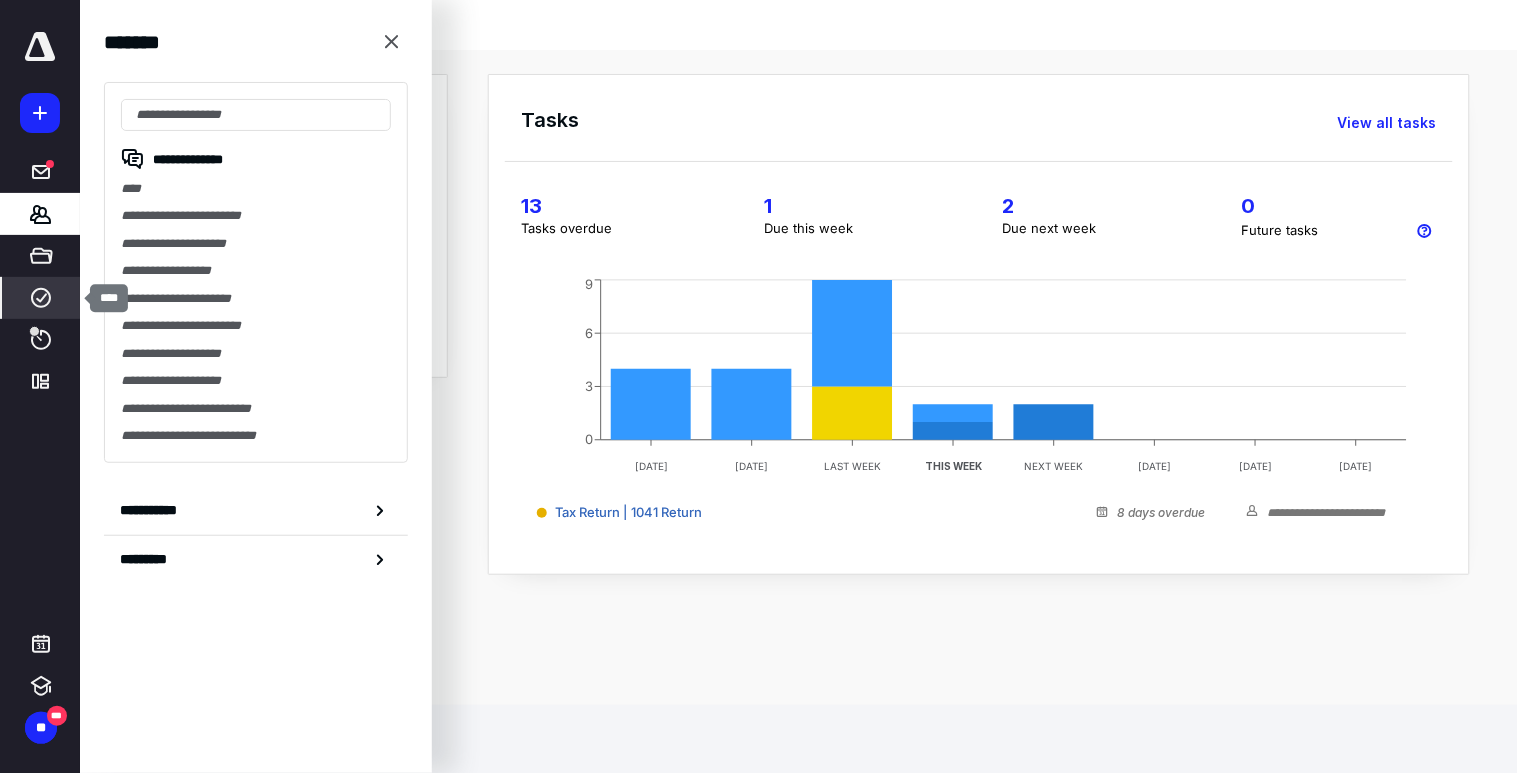 click 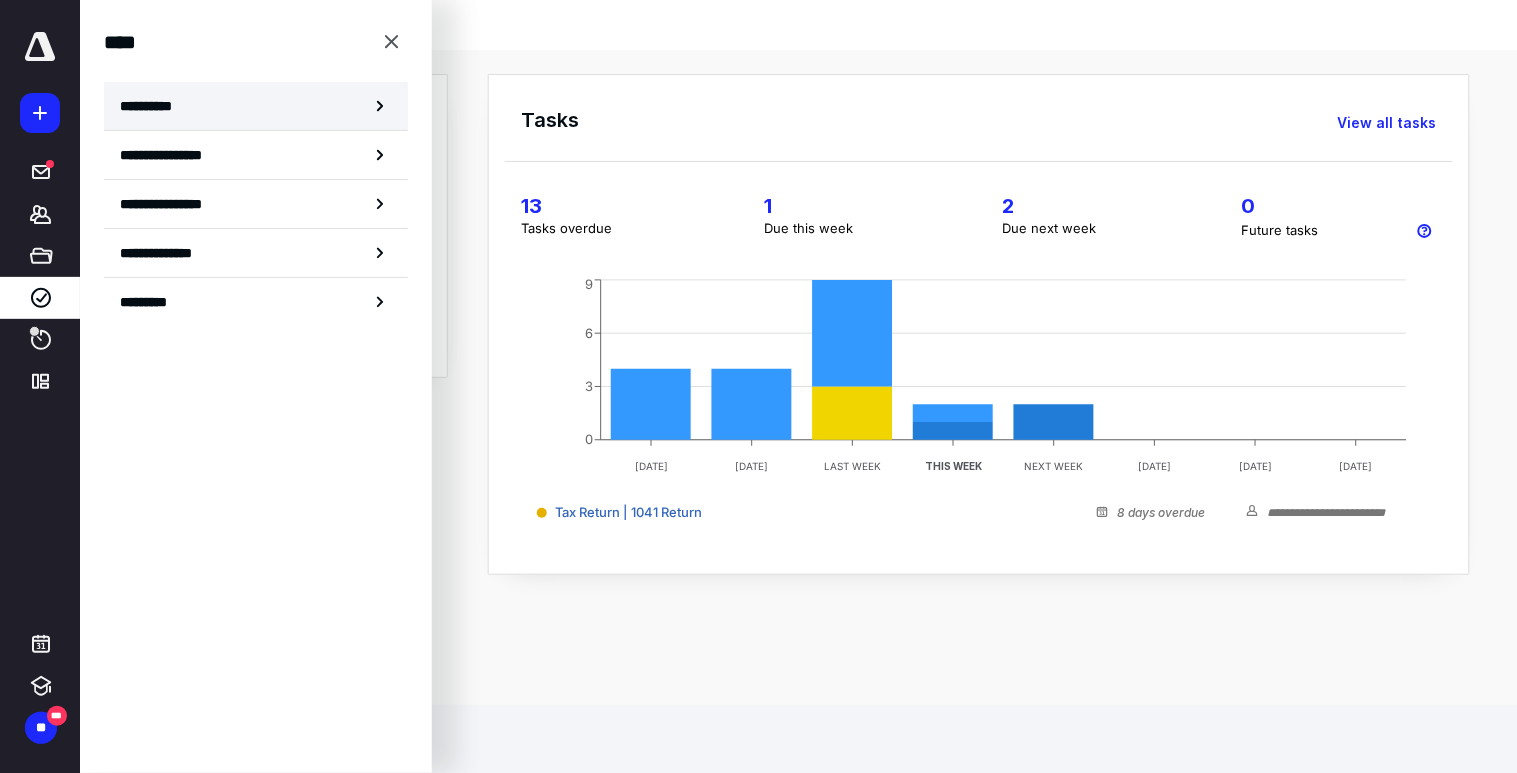click on "**********" at bounding box center [153, 106] 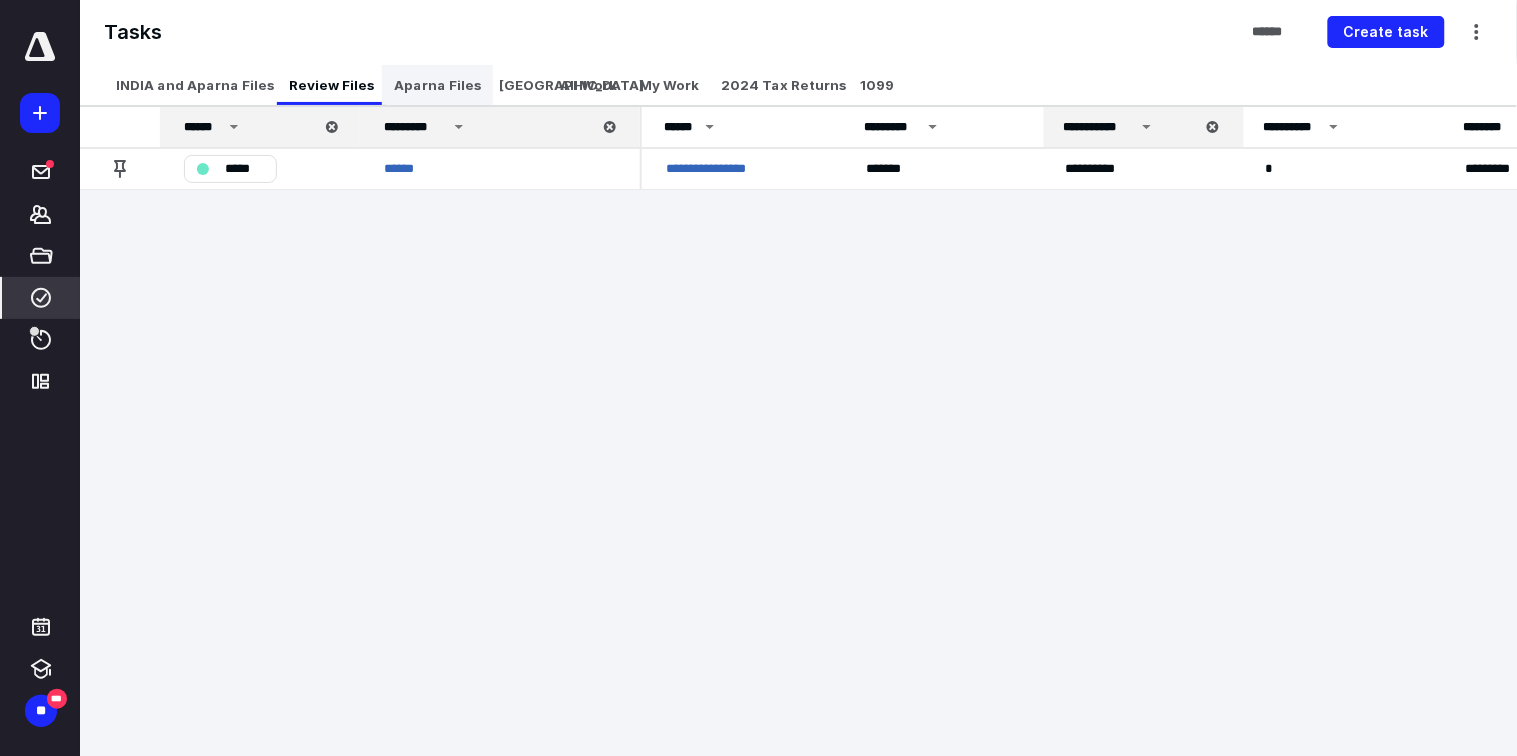 click on "Aparna Files" at bounding box center (437, 85) 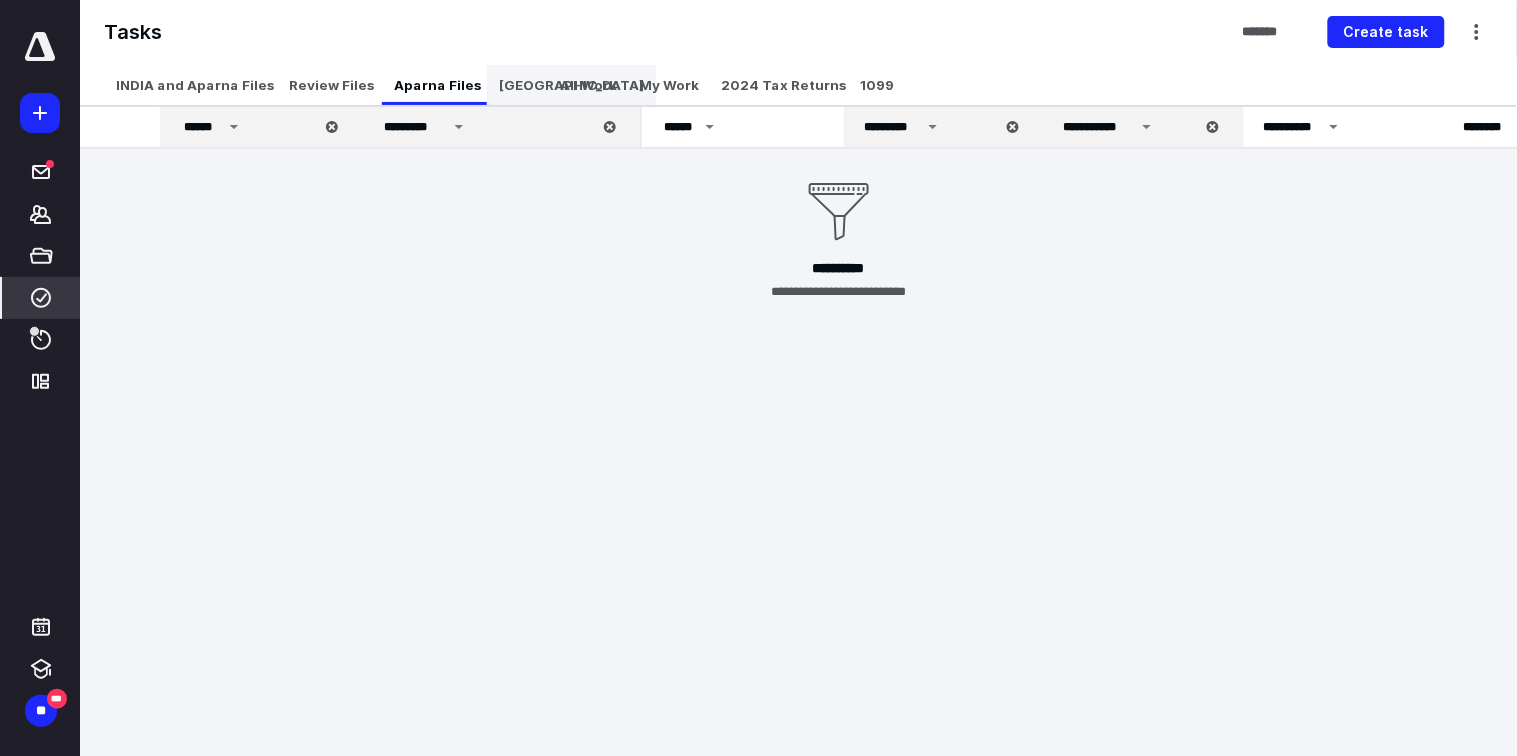click on "[GEOGRAPHIC_DATA]" at bounding box center [571, 85] 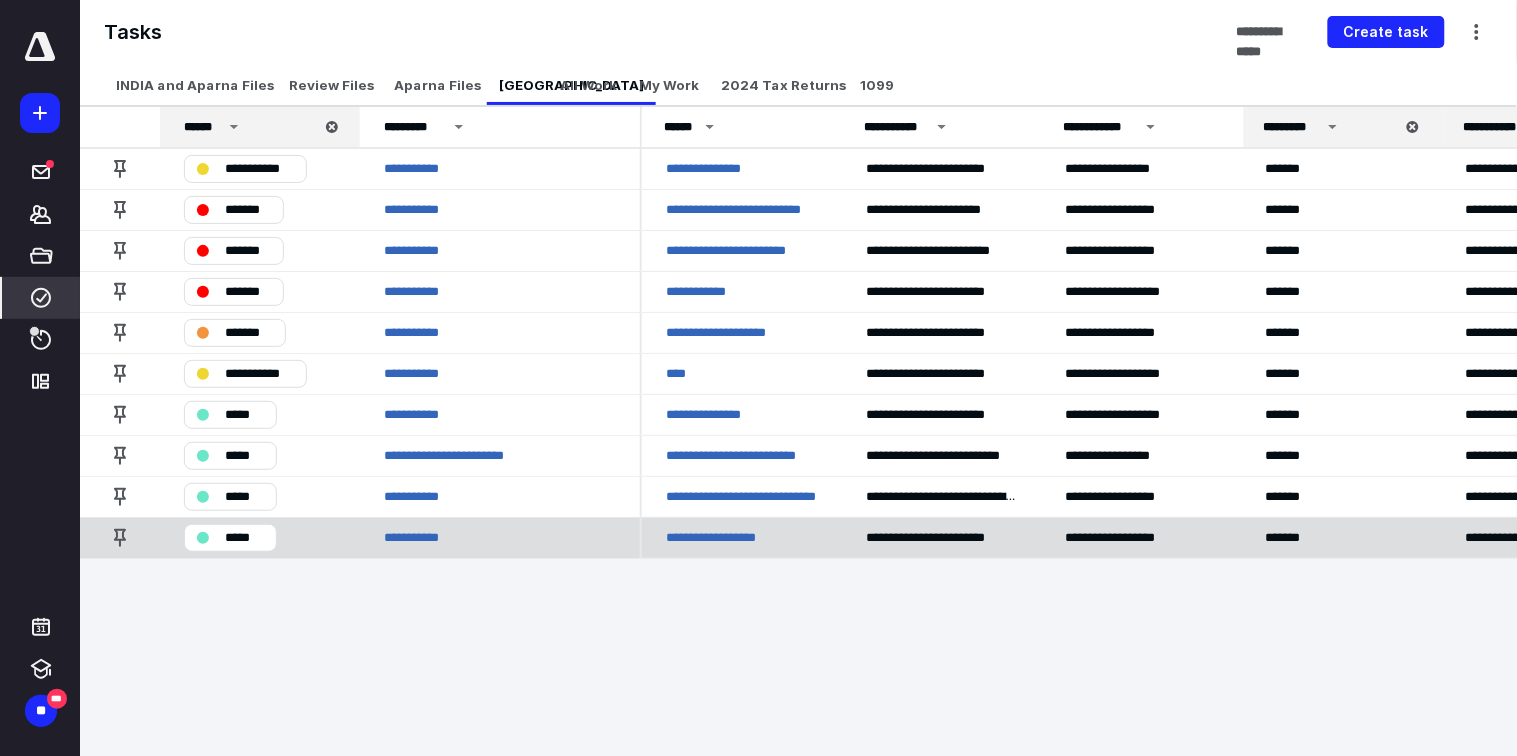 click on "**********" at bounding box center [721, 537] 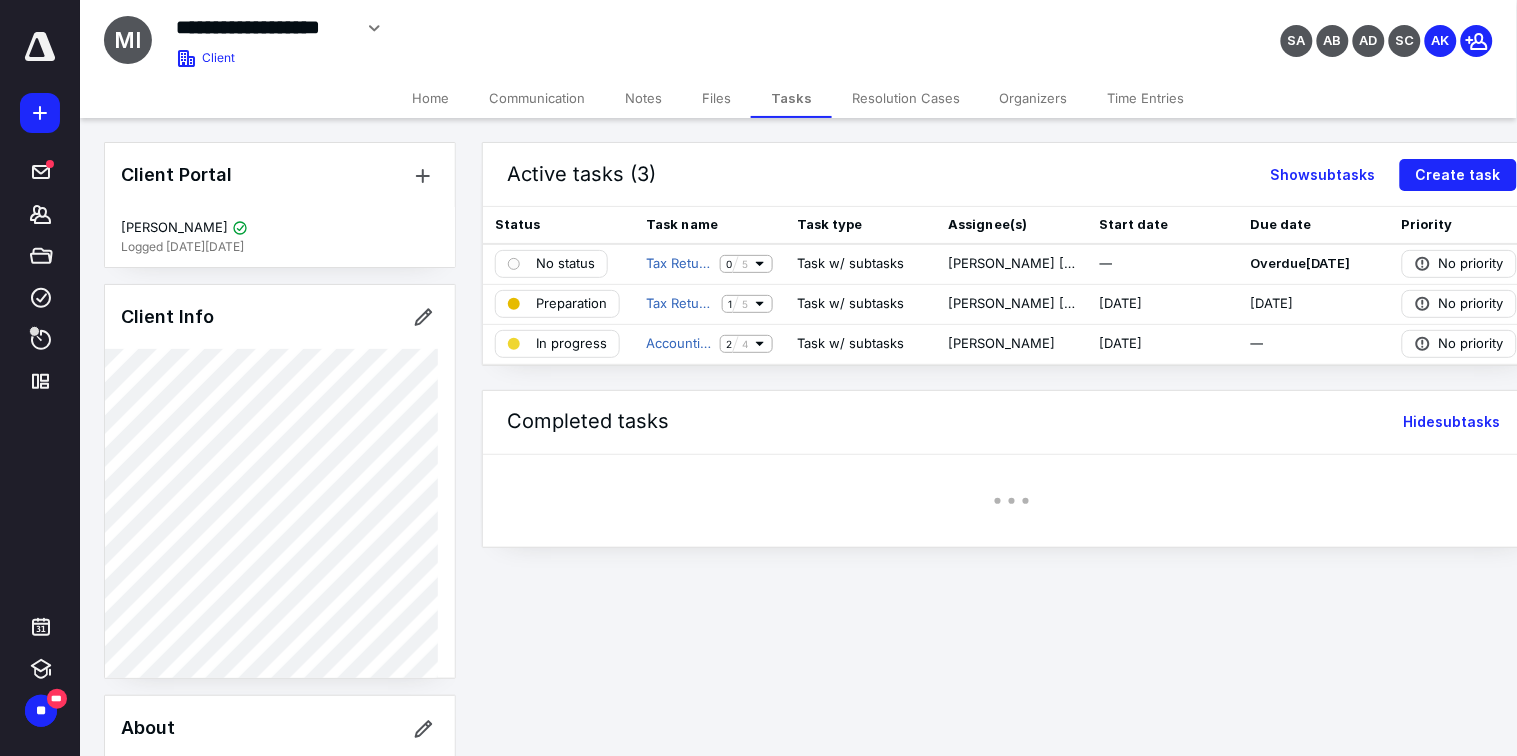 click on "Files" at bounding box center [716, 98] 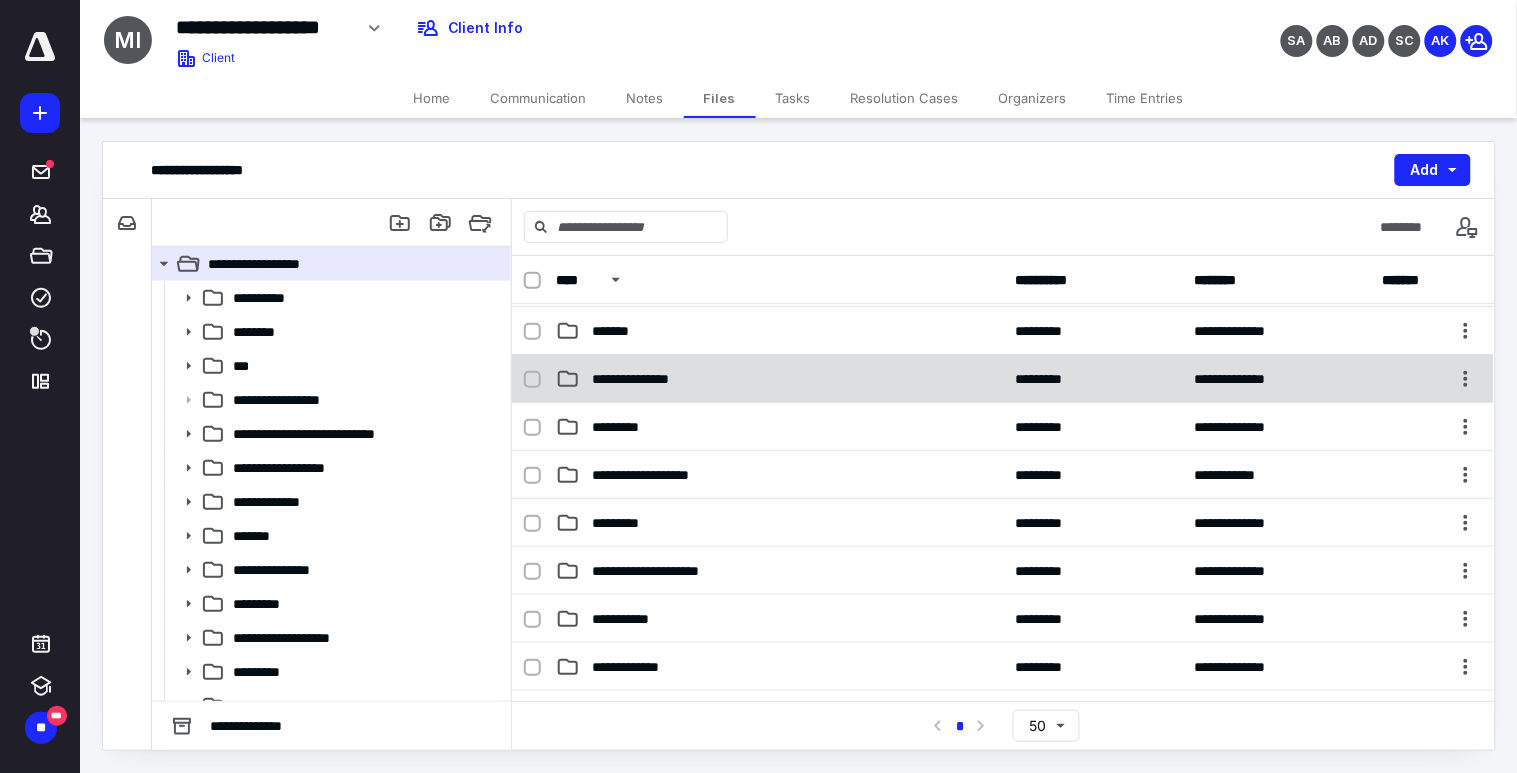 scroll, scrollTop: 555, scrollLeft: 0, axis: vertical 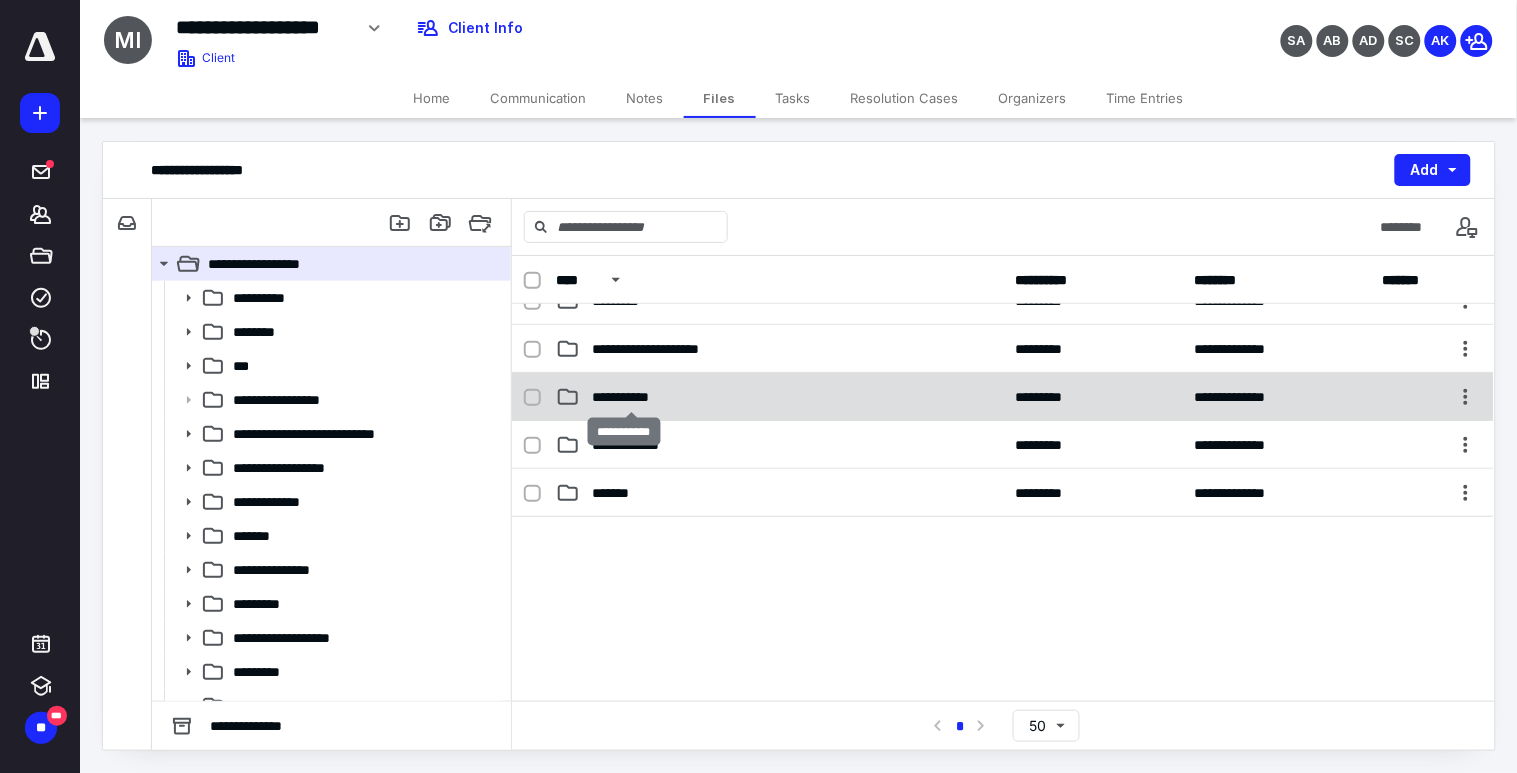 click on "**********" at bounding box center (631, 397) 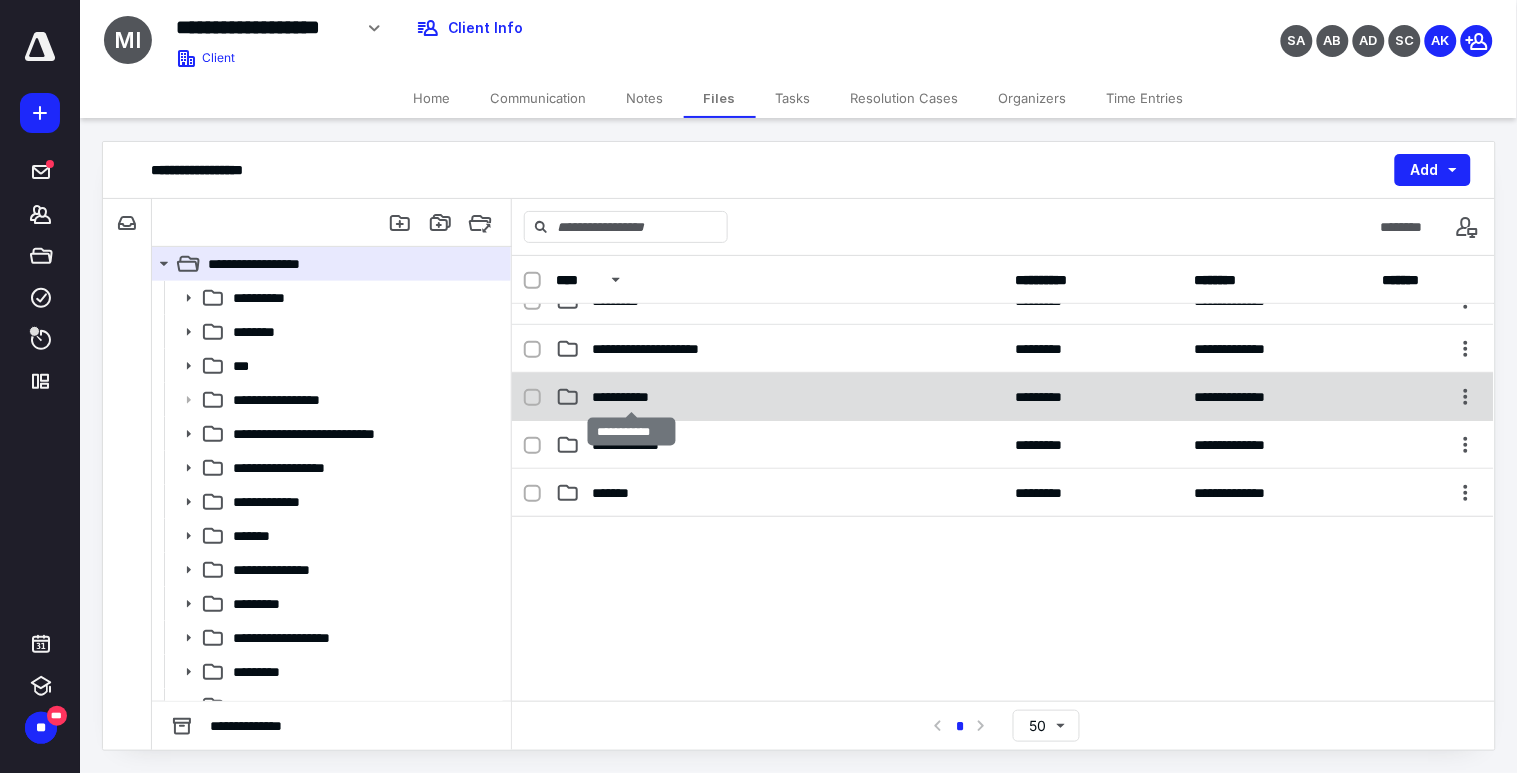 click on "**********" at bounding box center (631, 397) 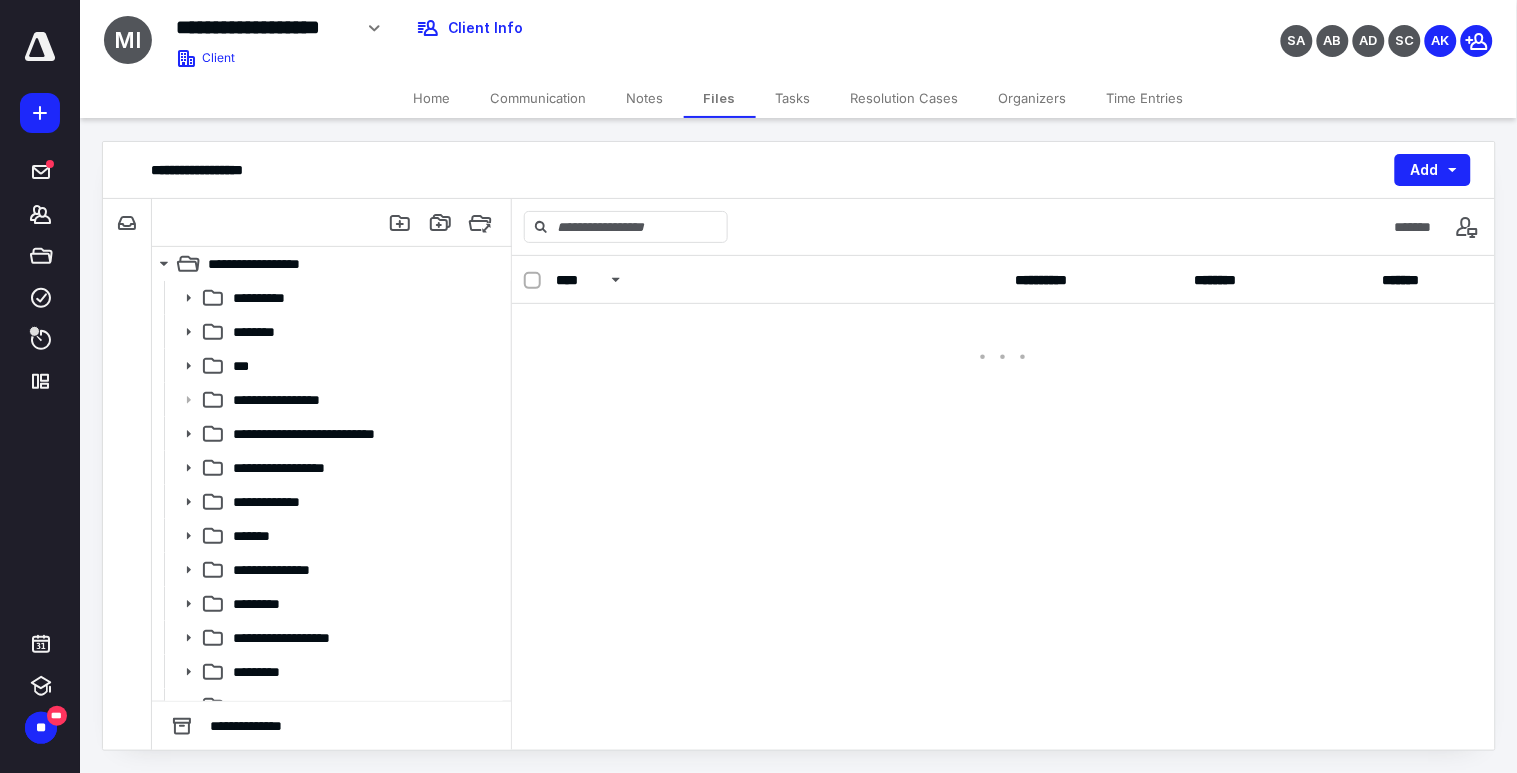 scroll, scrollTop: 0, scrollLeft: 0, axis: both 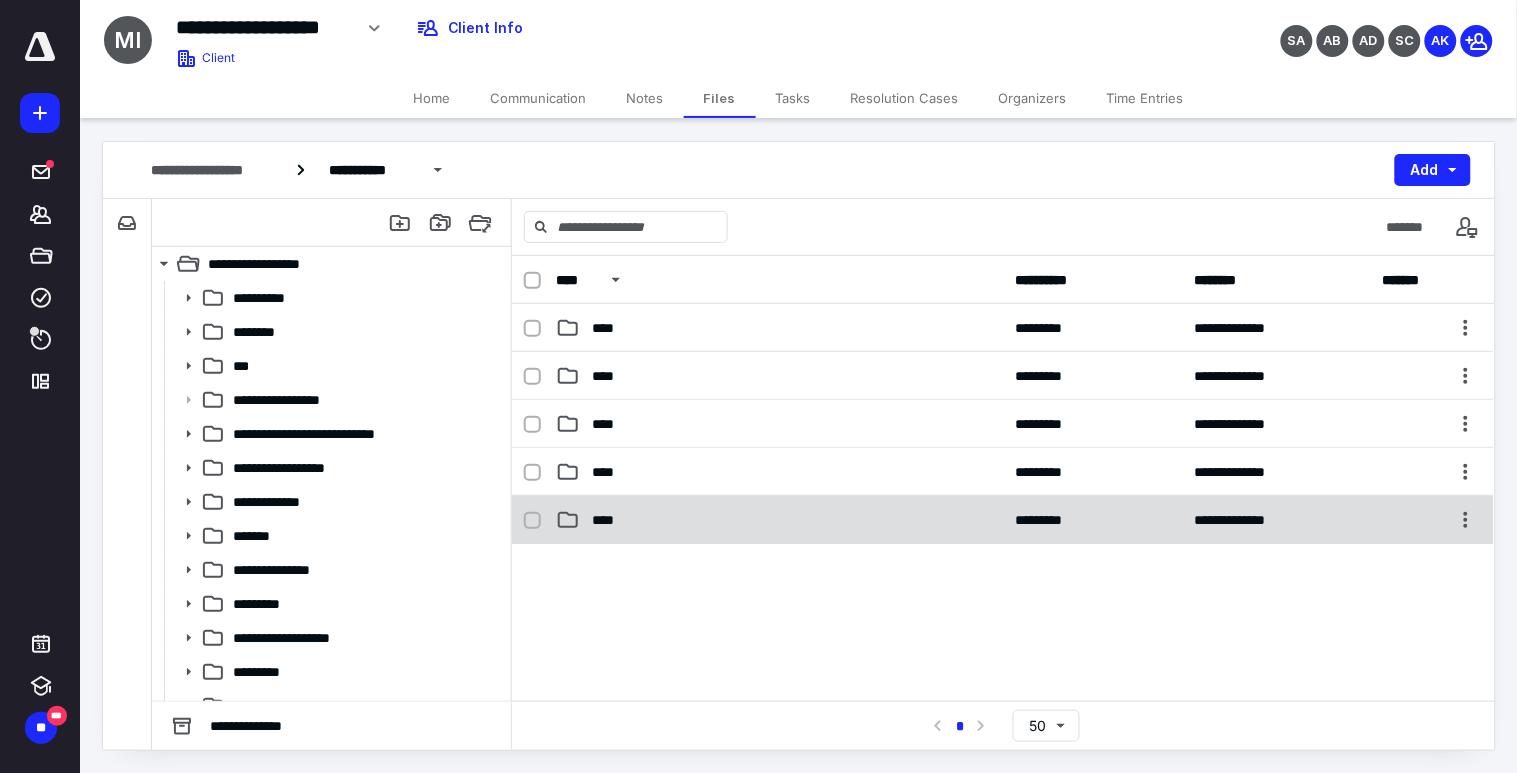 click on "****" at bounding box center [779, 520] 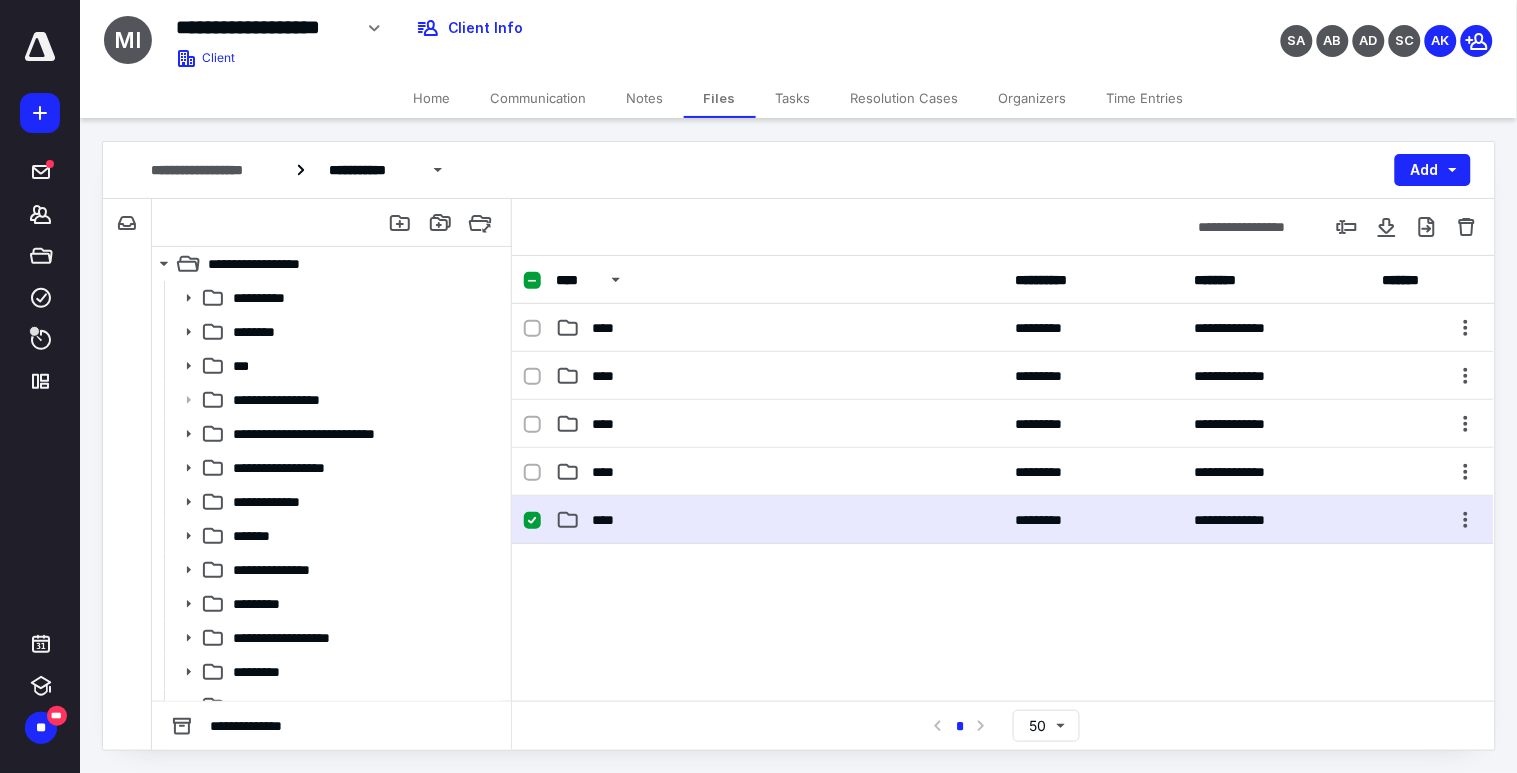 click on "****" at bounding box center [779, 520] 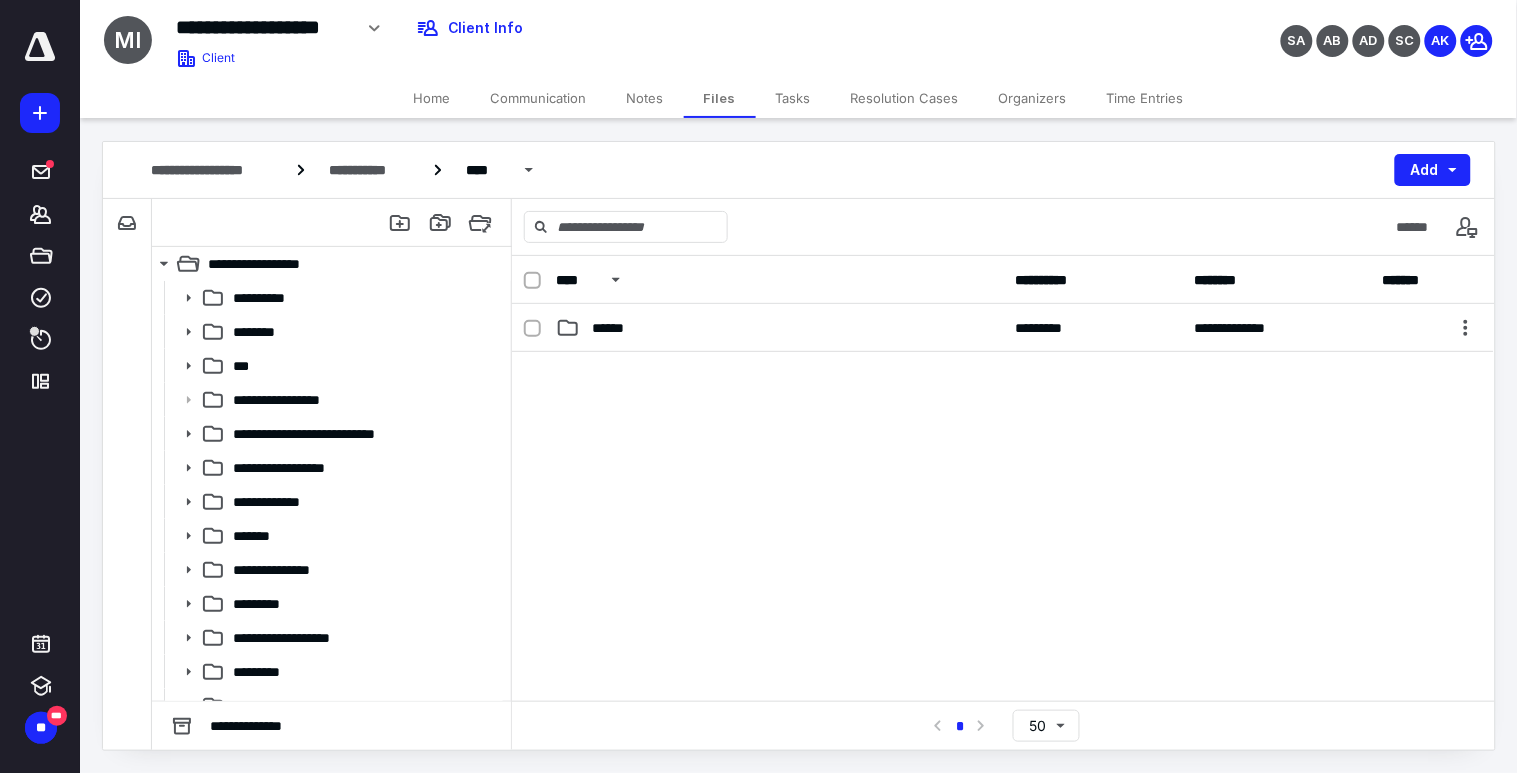 click on "******" at bounding box center [779, 328] 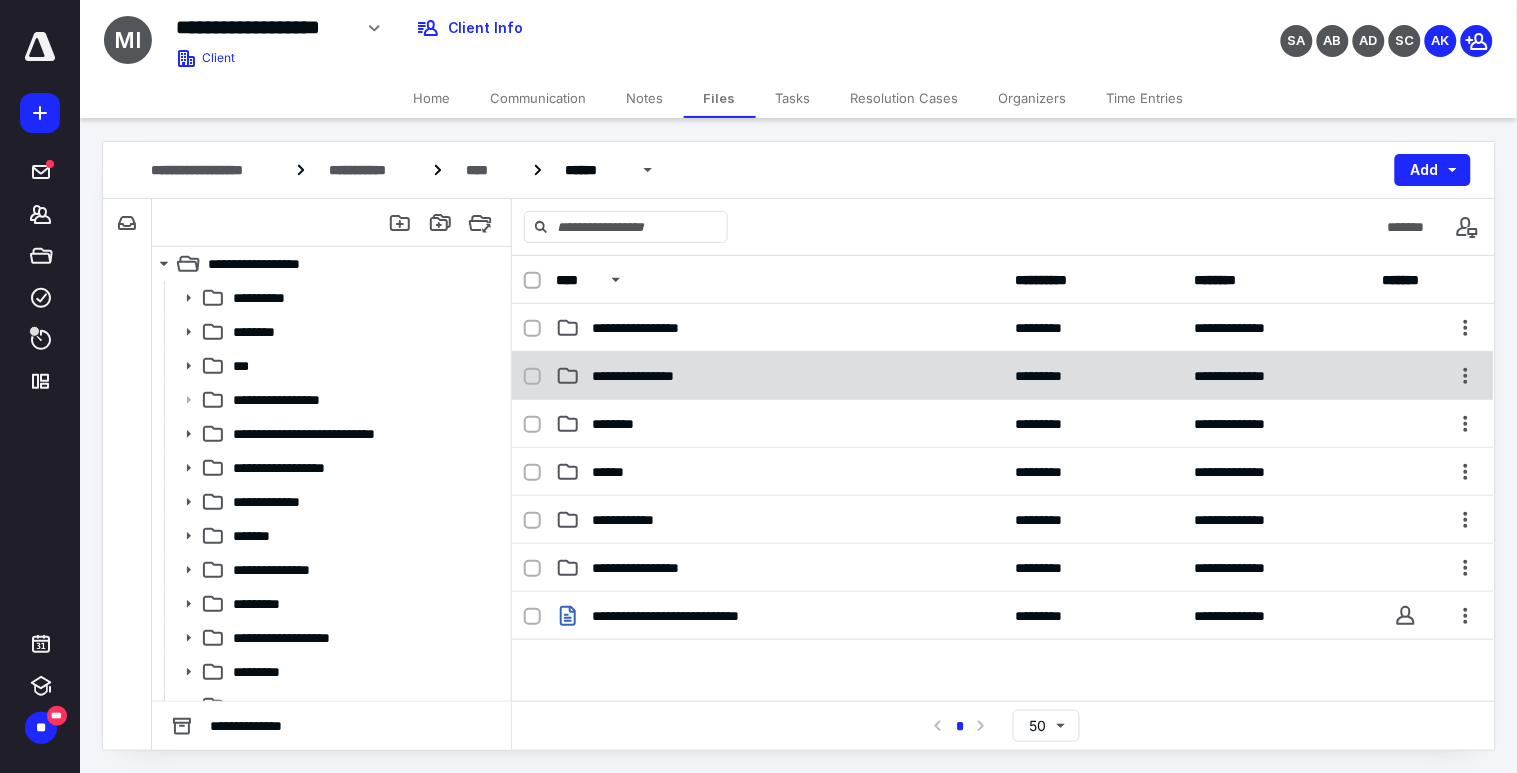 scroll, scrollTop: 111, scrollLeft: 0, axis: vertical 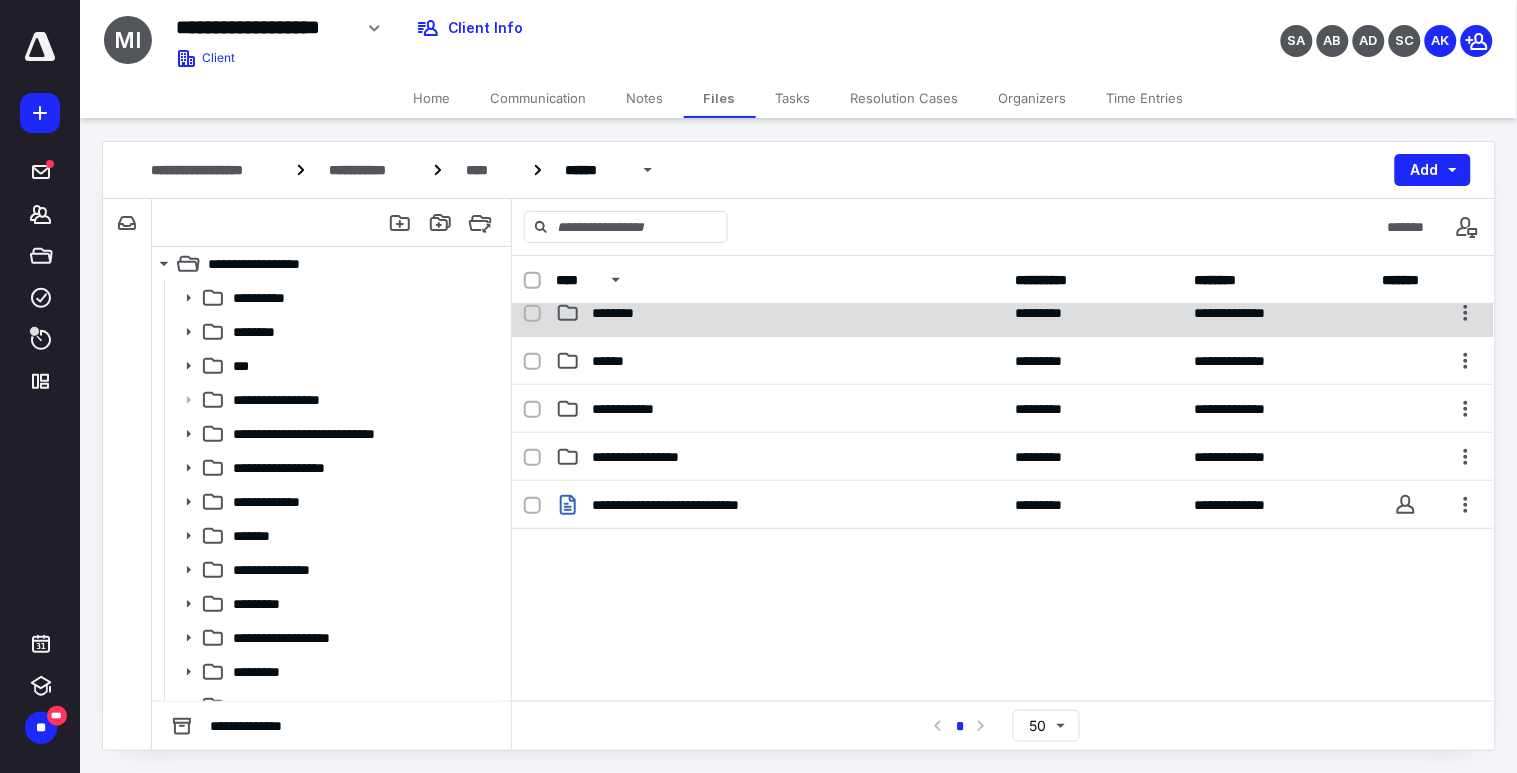 click on "********" at bounding box center [779, 313] 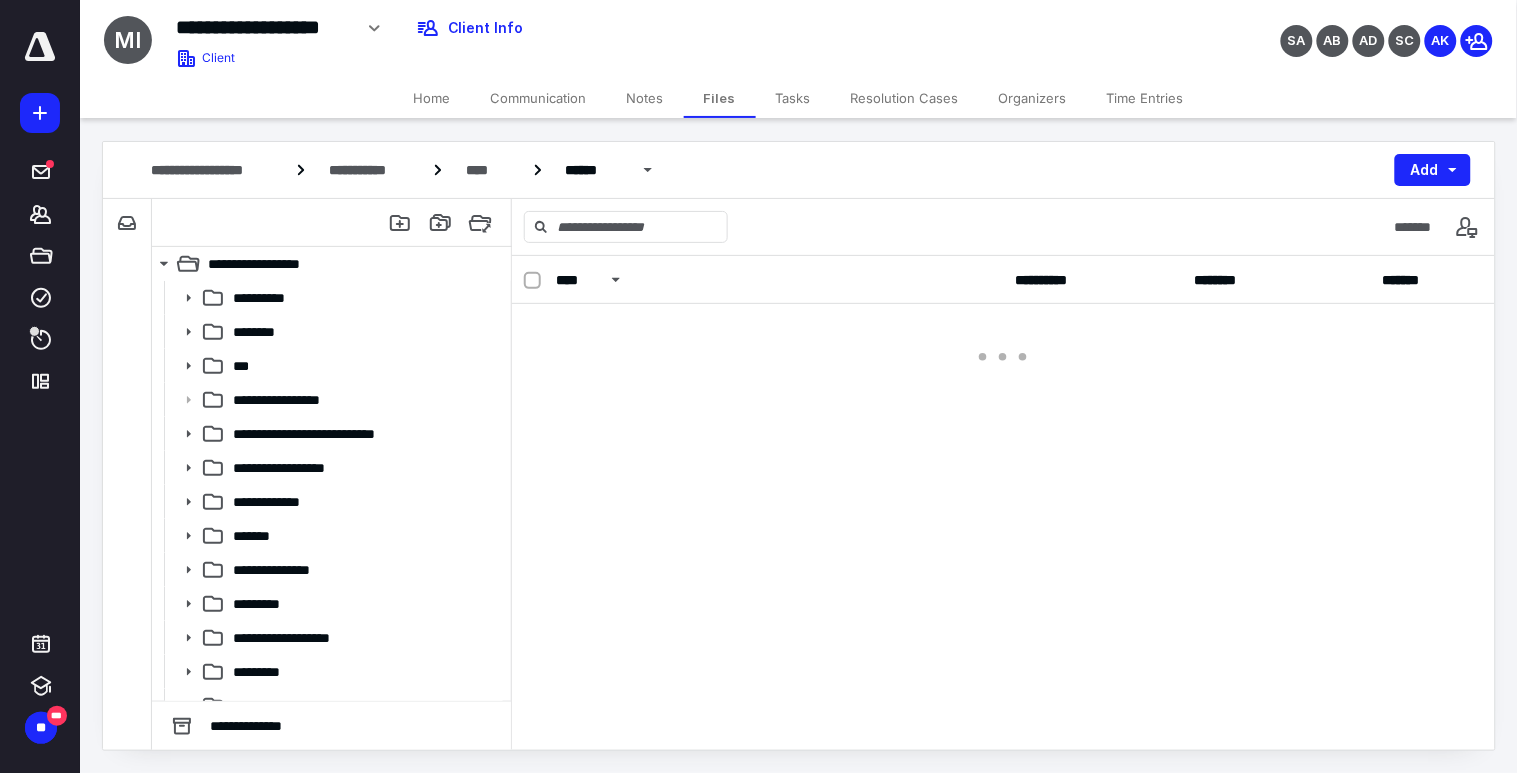 scroll, scrollTop: 0, scrollLeft: 0, axis: both 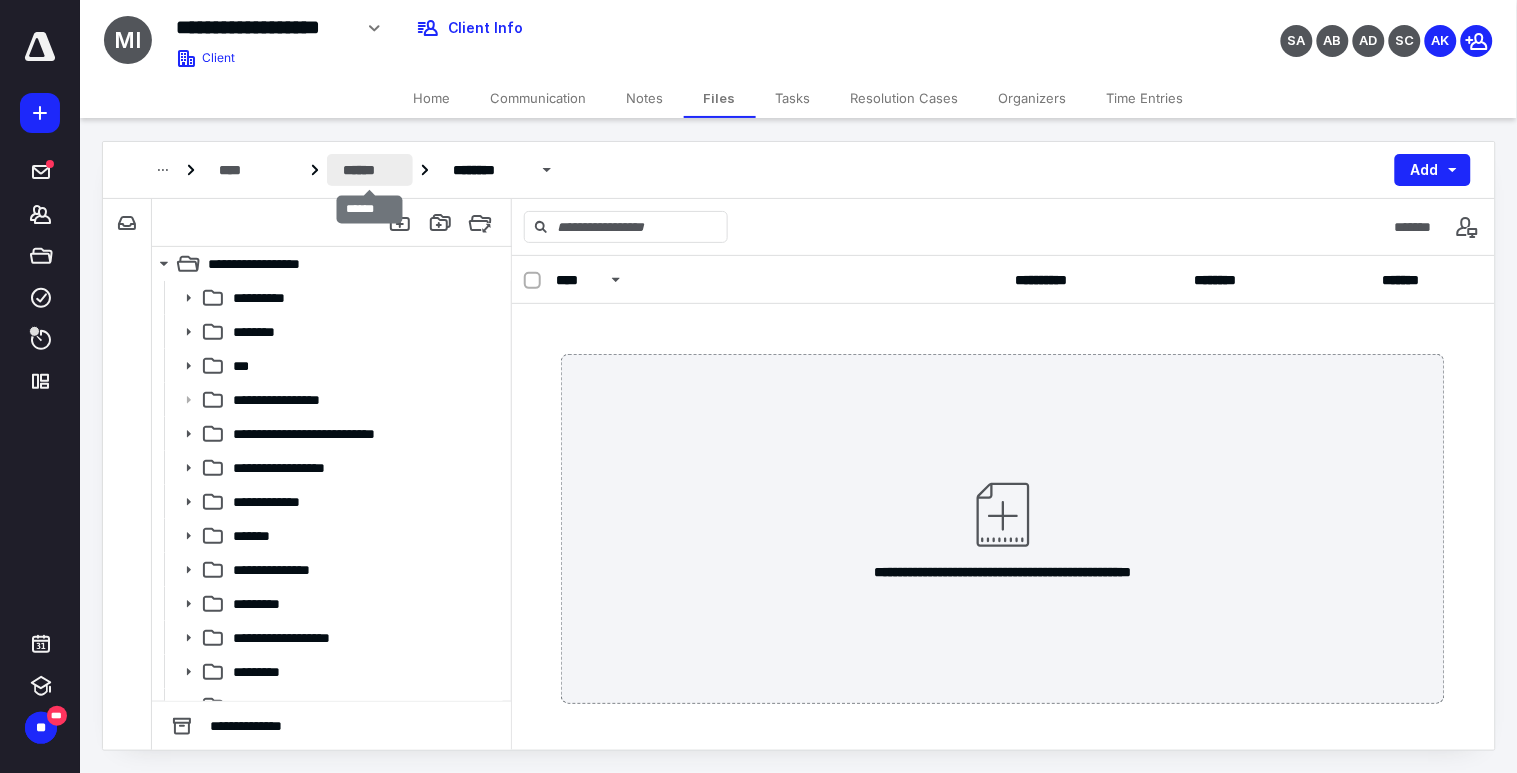 click on "******" at bounding box center (370, 170) 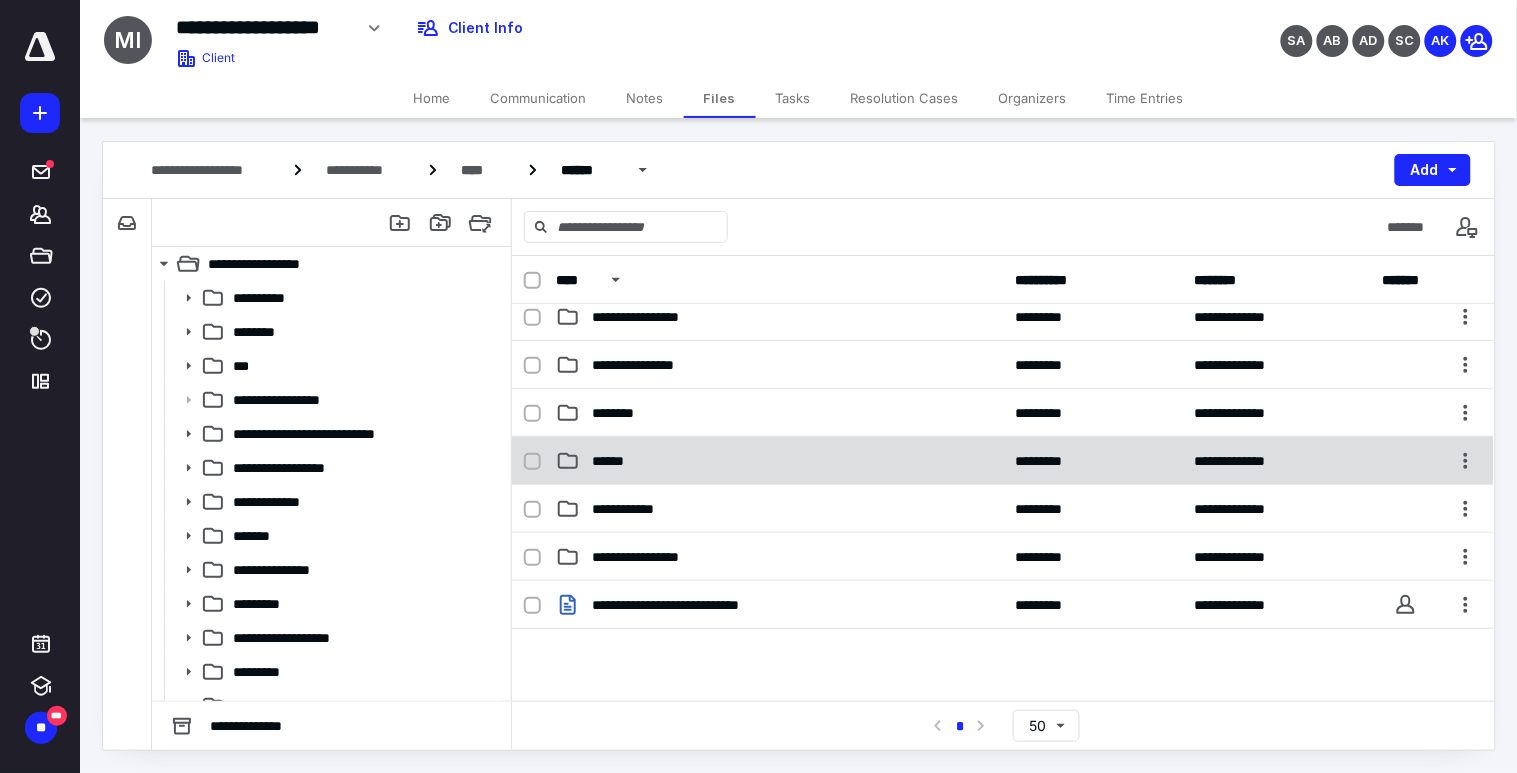 scroll, scrollTop: 0, scrollLeft: 0, axis: both 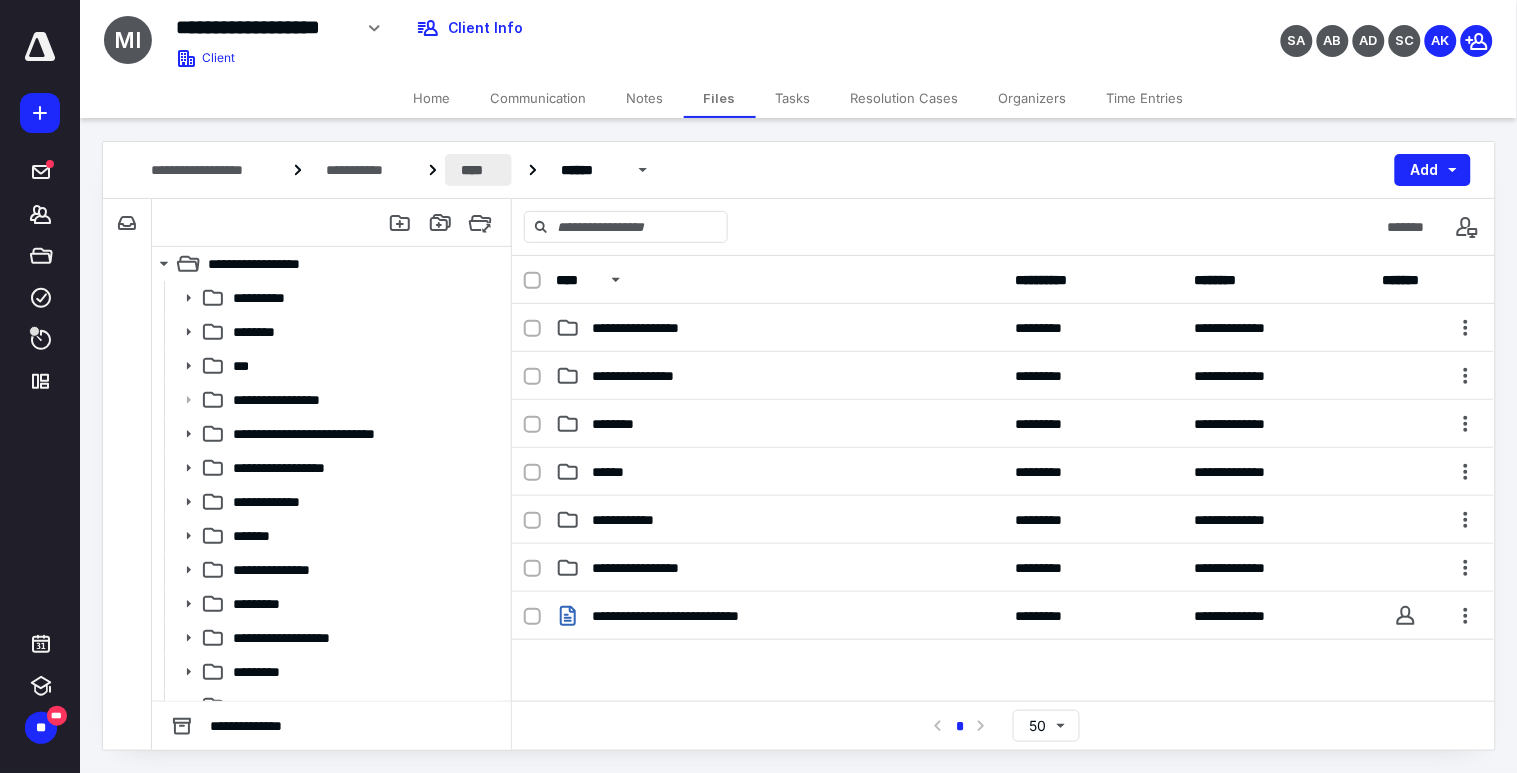 click on "****" at bounding box center [478, 170] 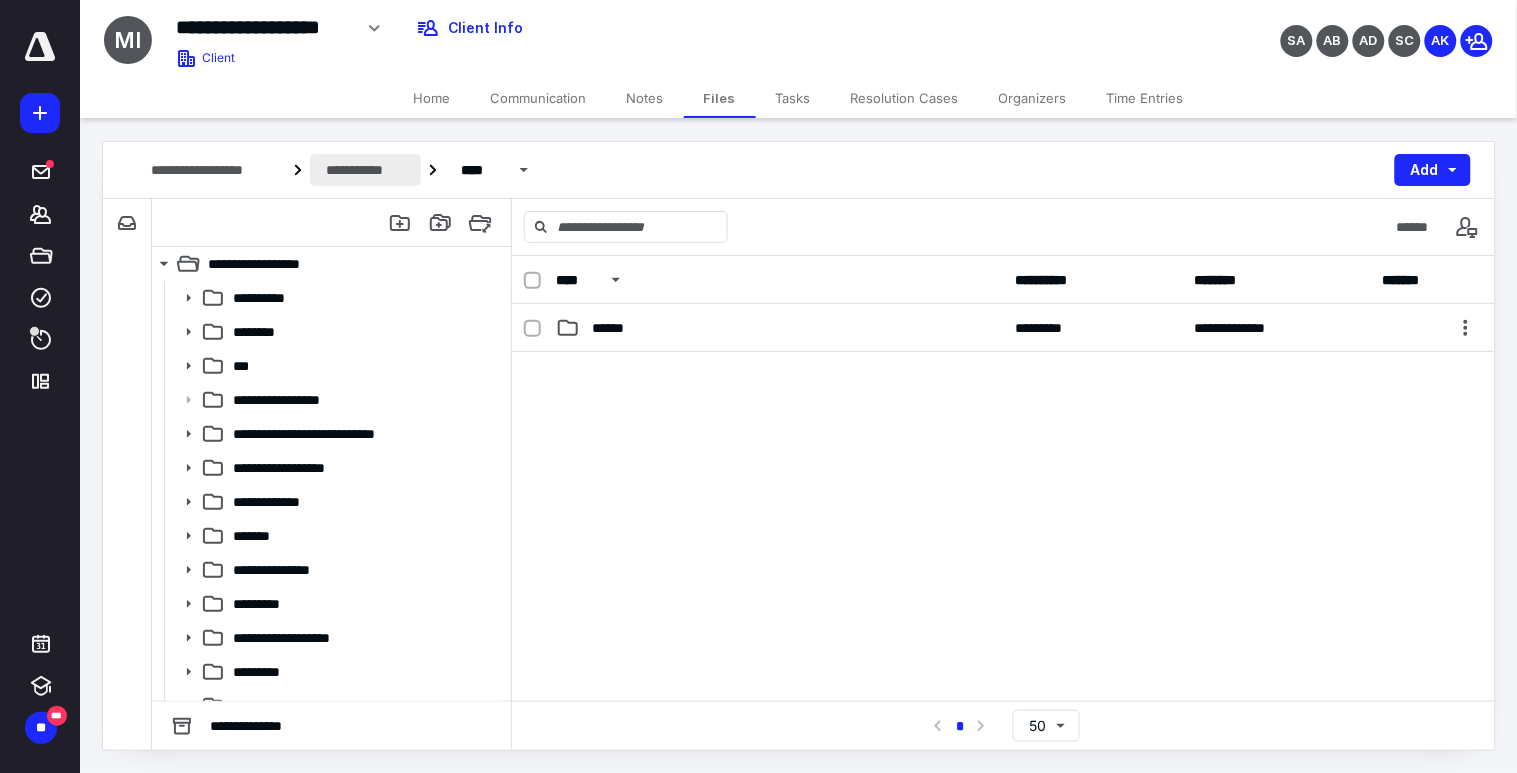 click on "**********" at bounding box center (365, 170) 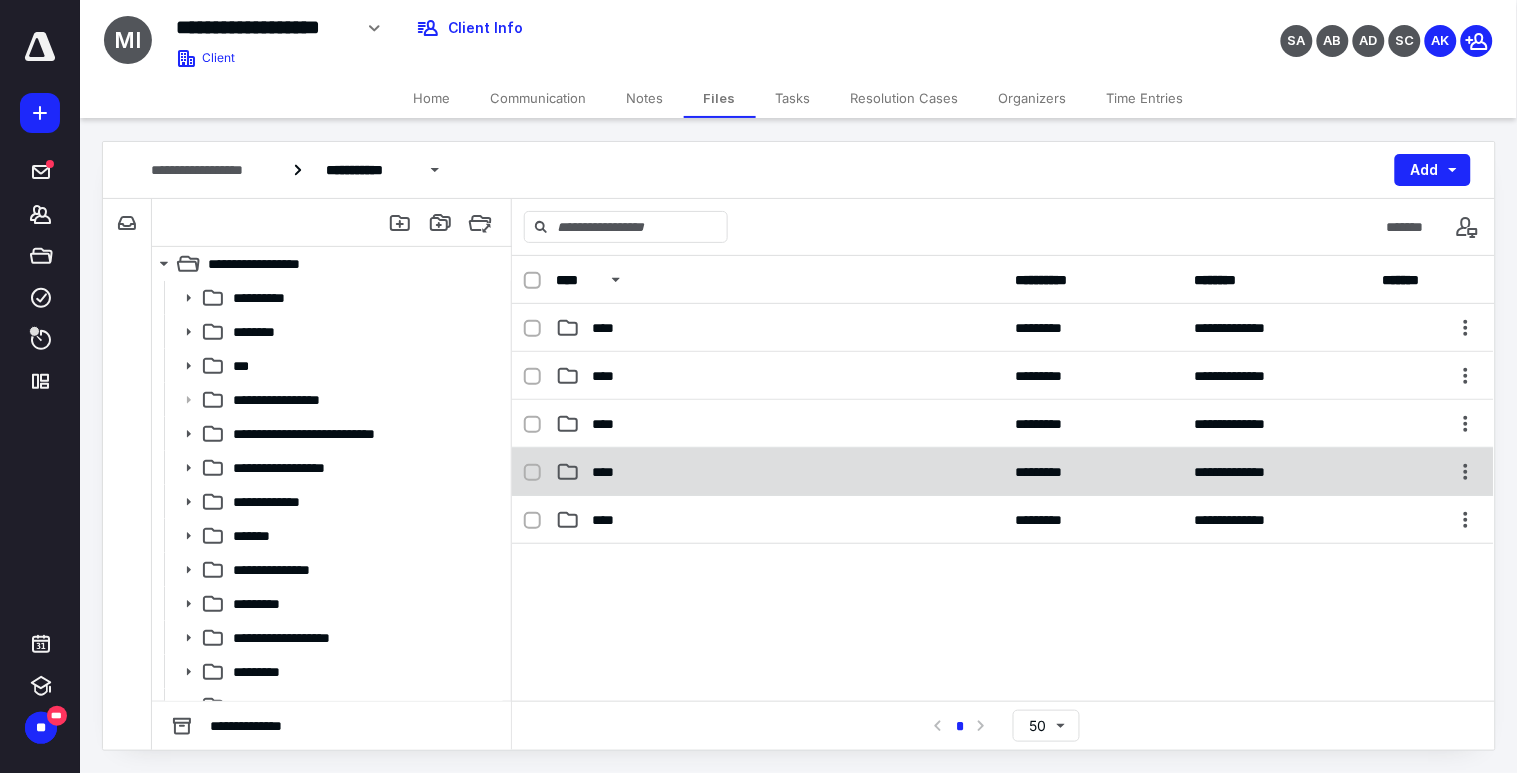 click on "****" at bounding box center (609, 472) 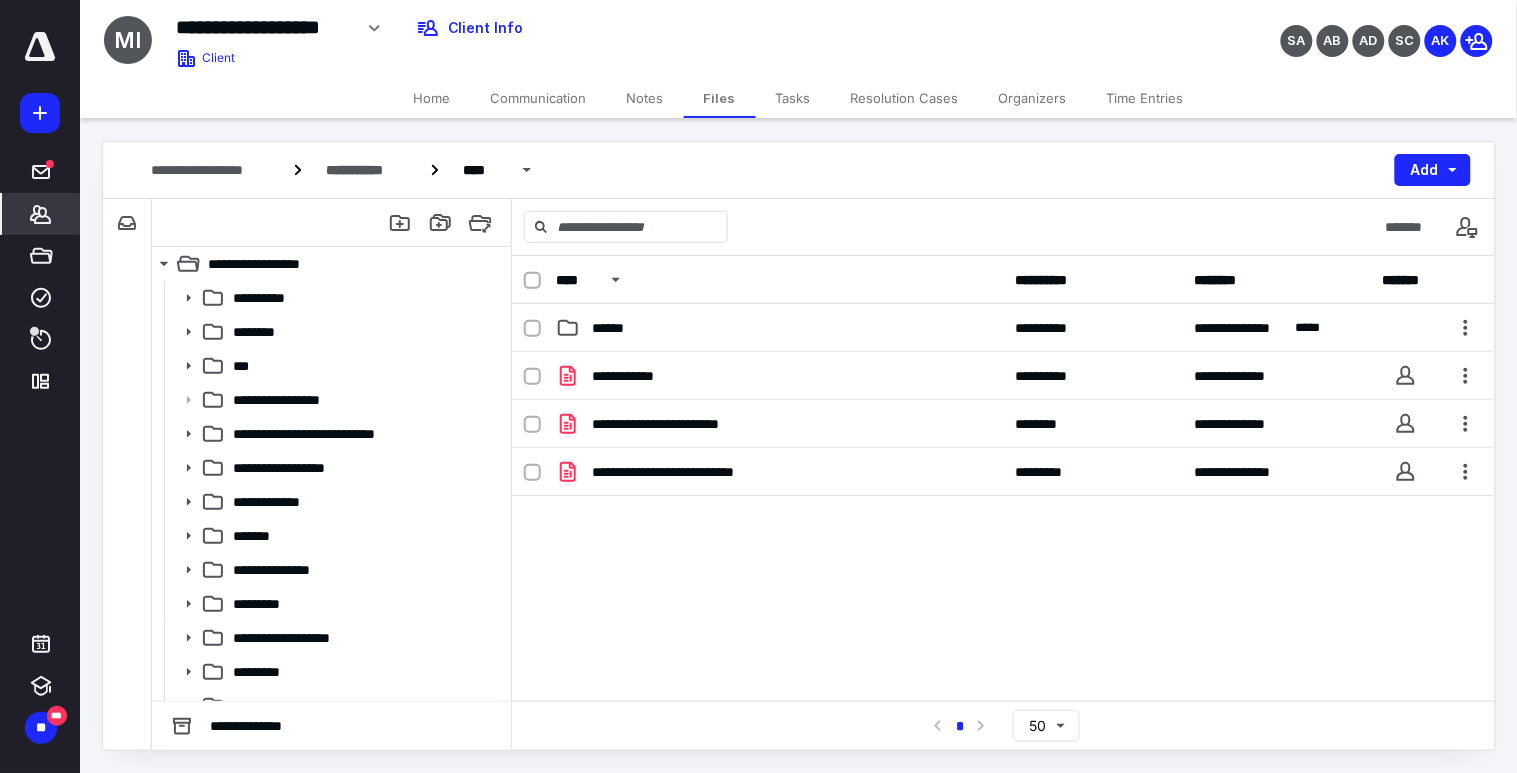 click 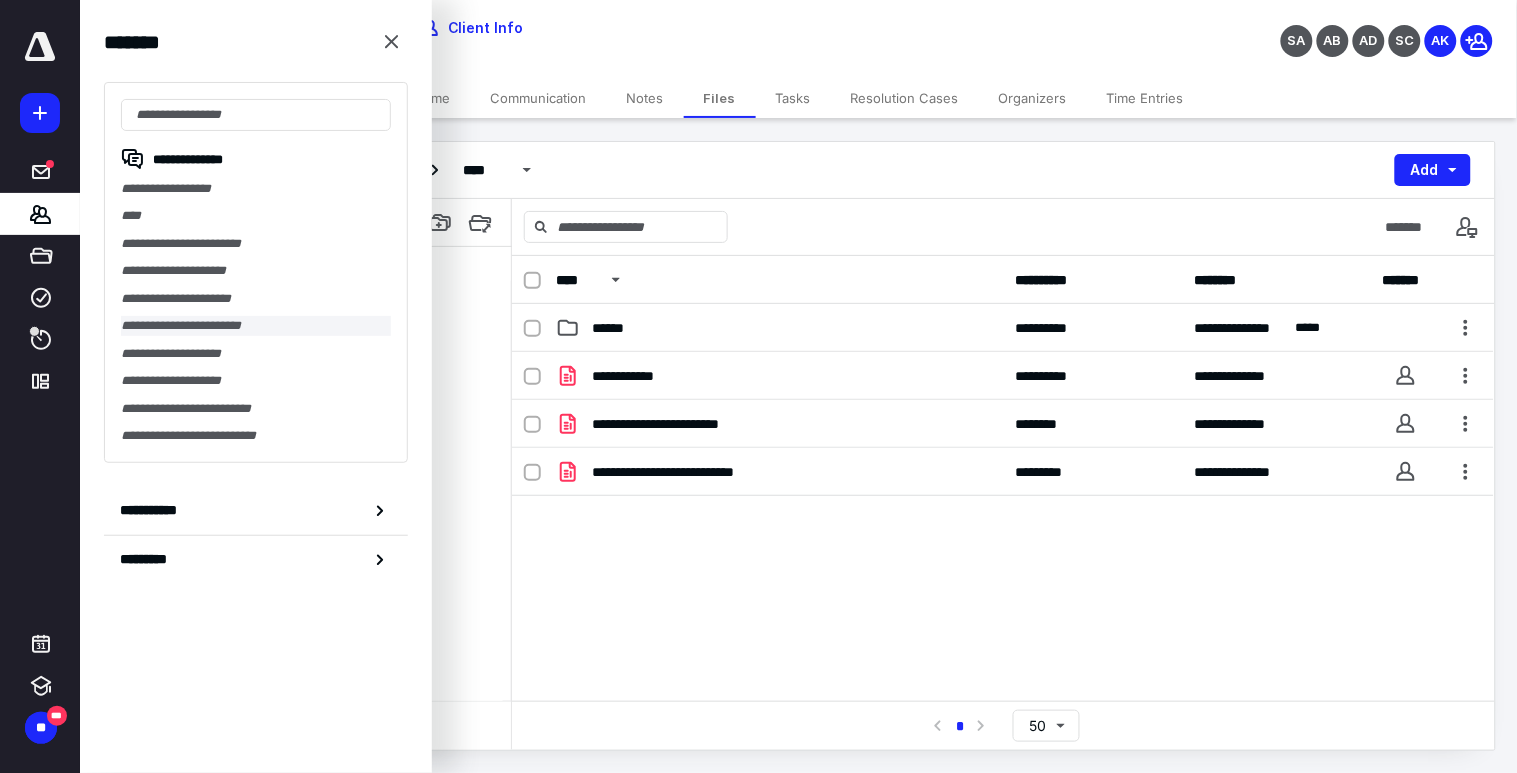 click on "**********" at bounding box center [256, 325] 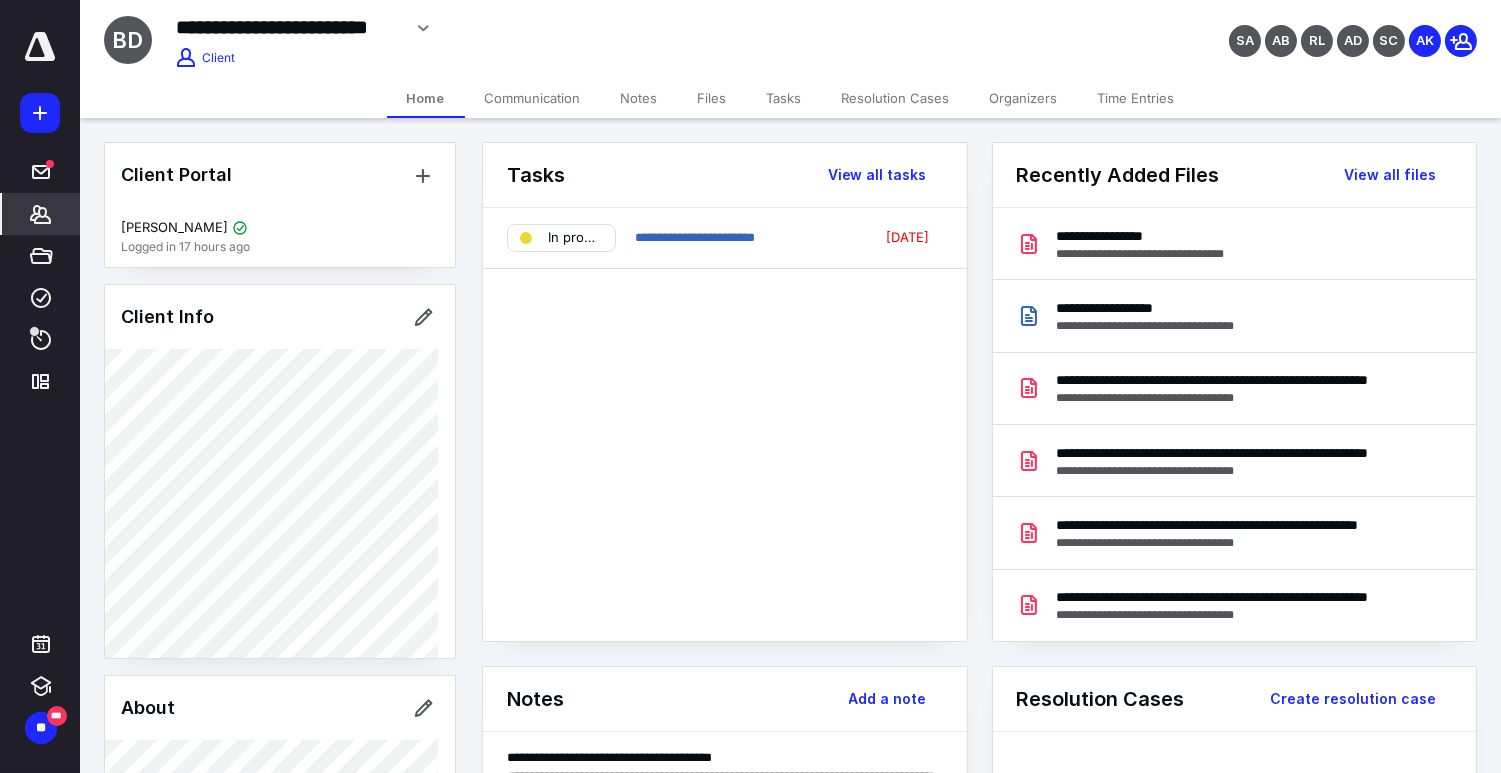 click on "Files" at bounding box center [712, 98] 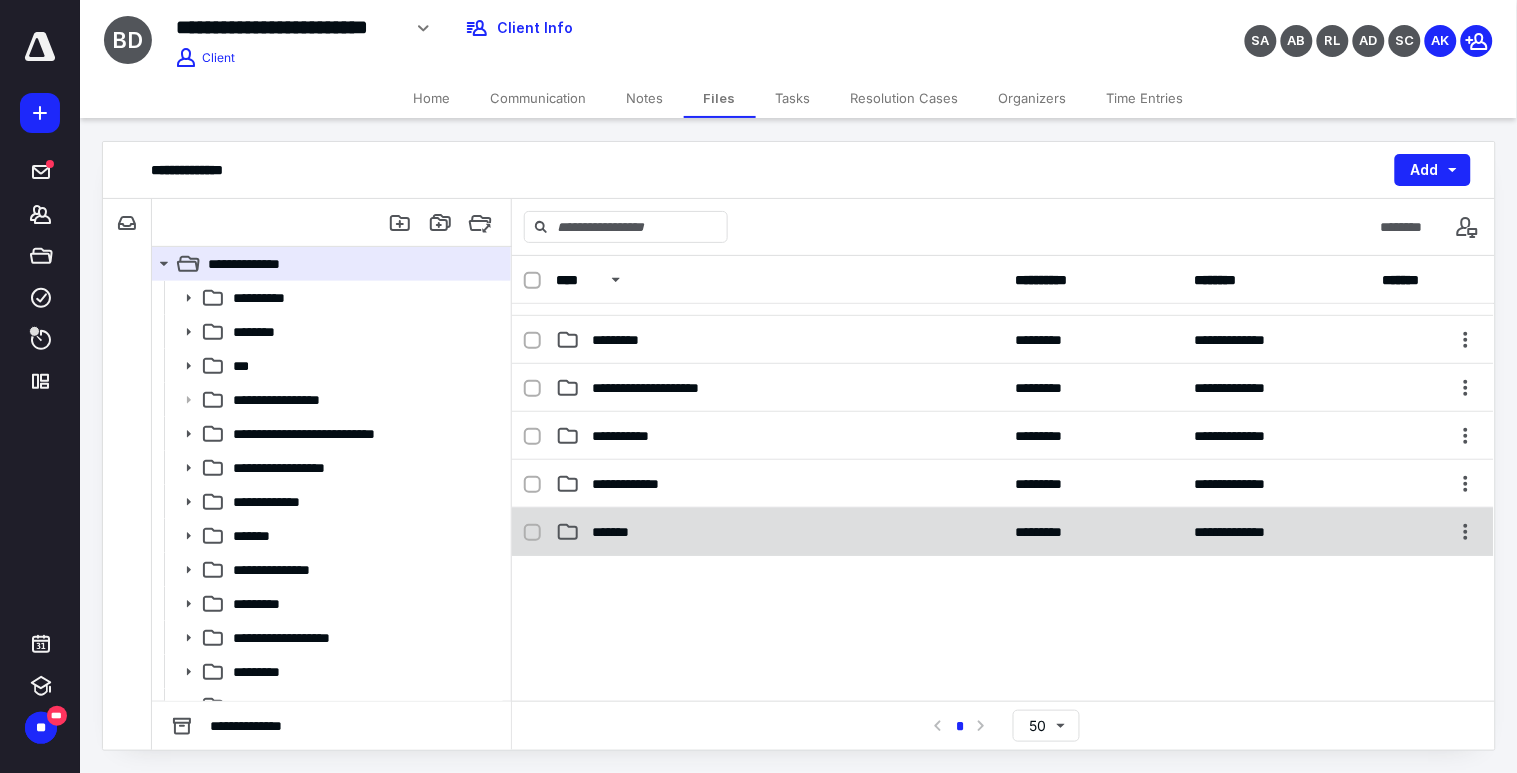 scroll, scrollTop: 555, scrollLeft: 0, axis: vertical 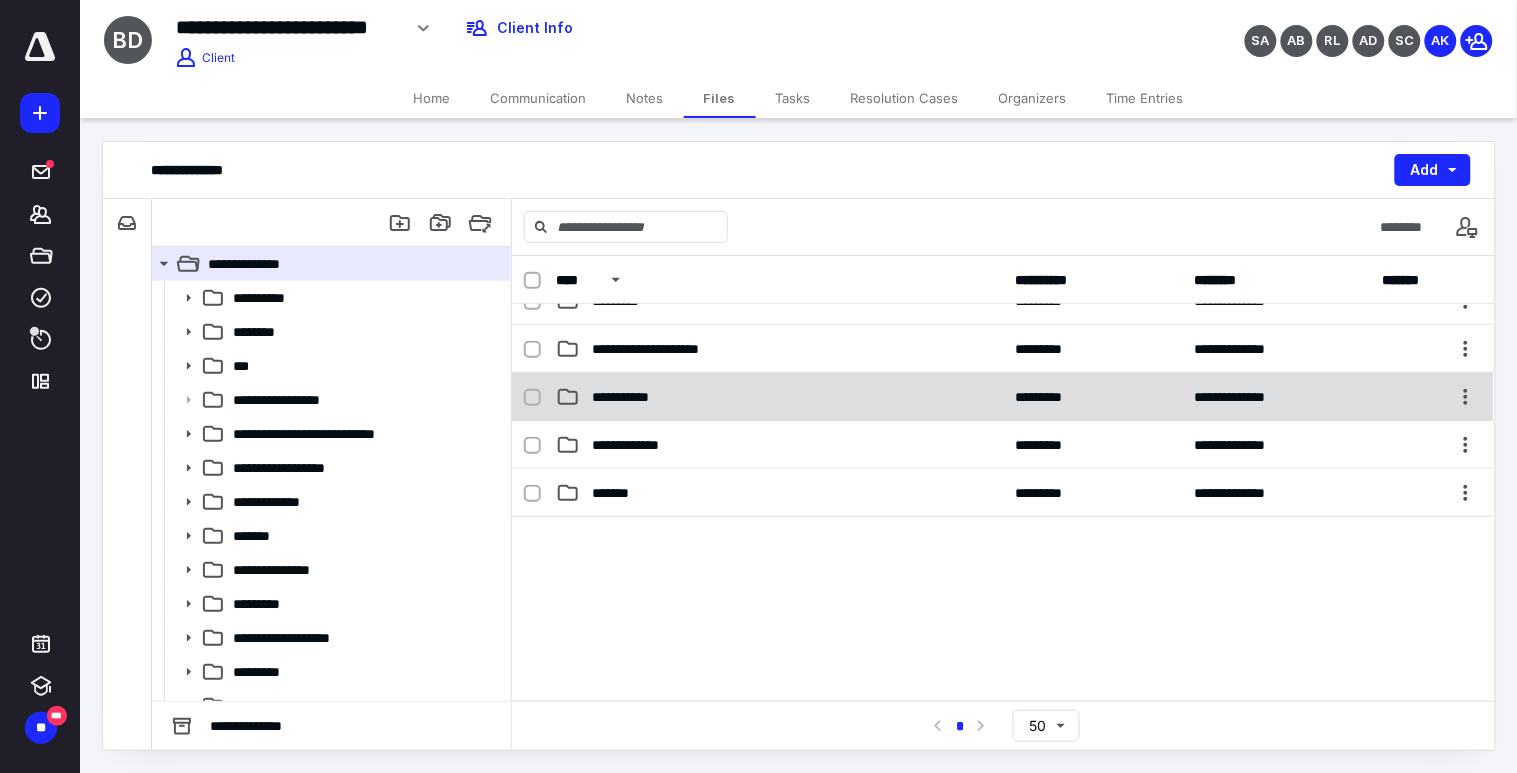 click on "**********" at bounding box center (779, 397) 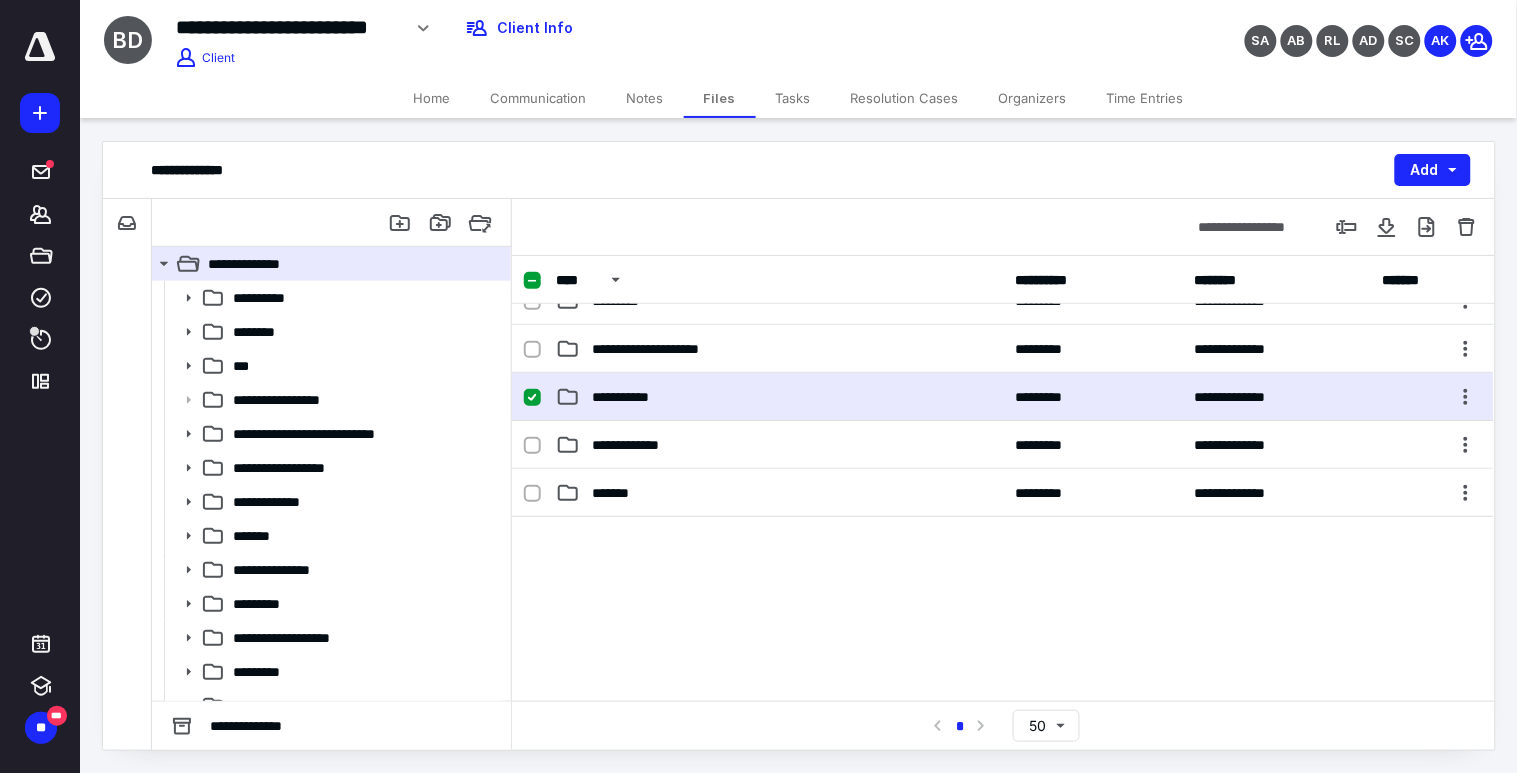 click on "**********" at bounding box center (779, 397) 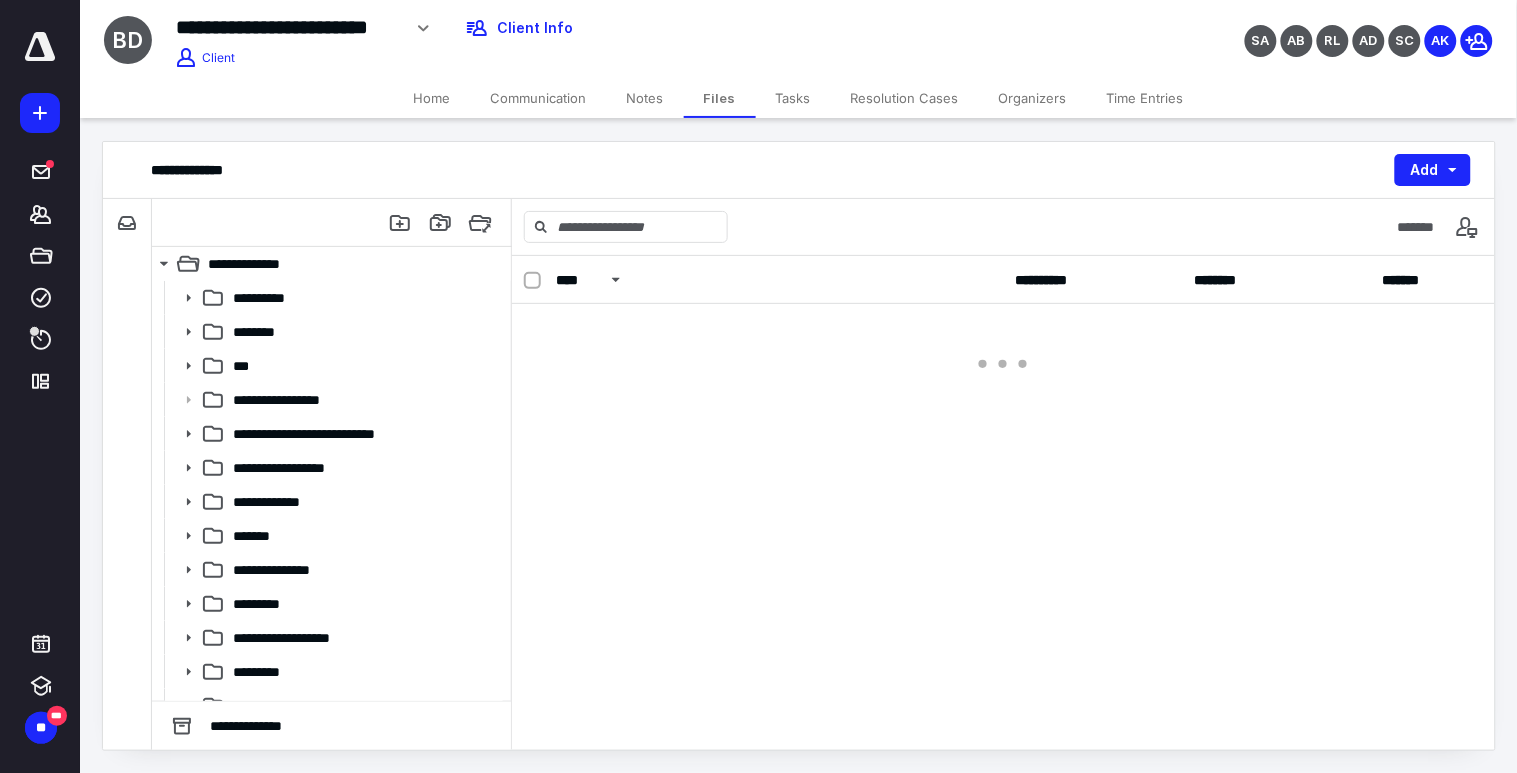 scroll, scrollTop: 0, scrollLeft: 0, axis: both 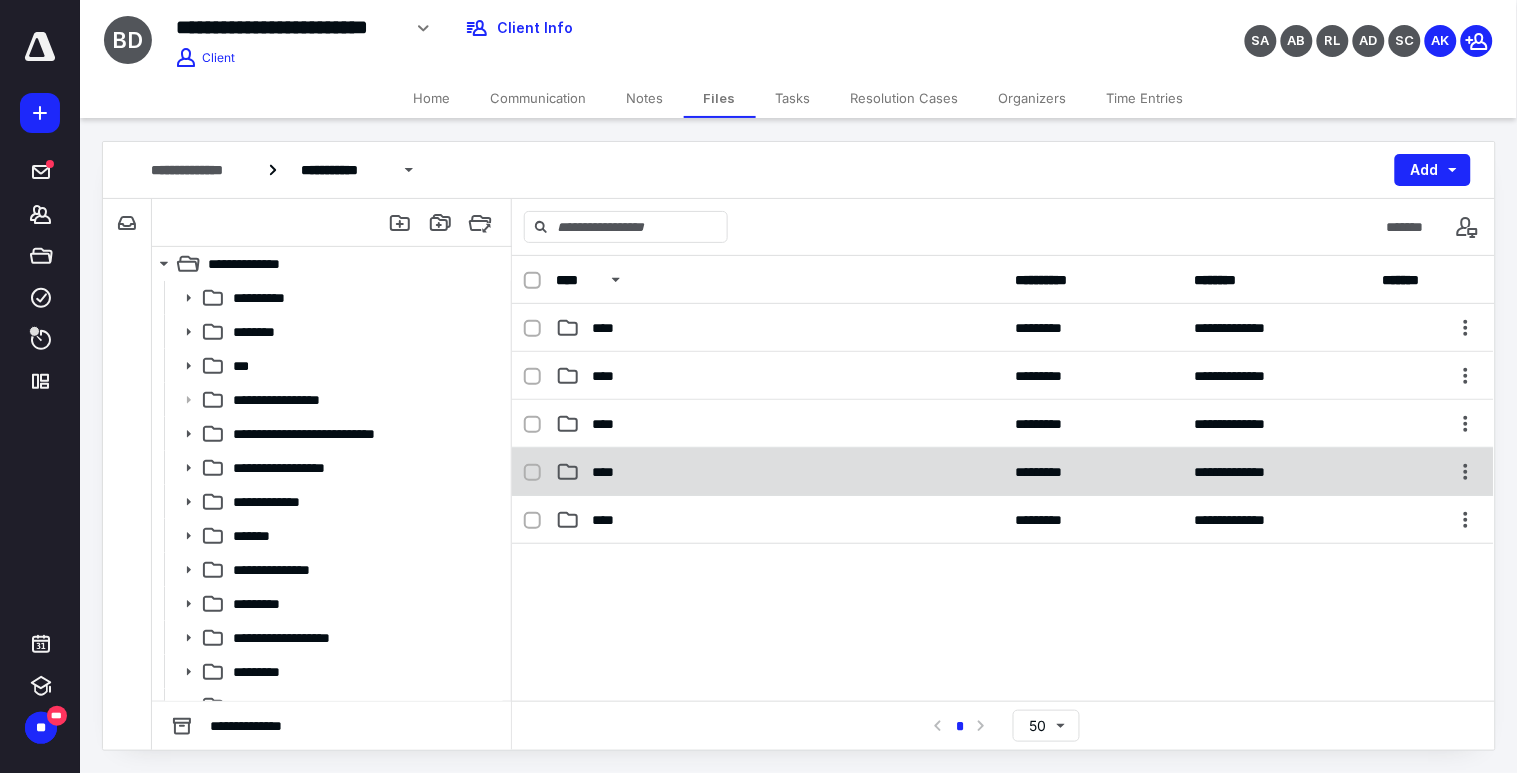 click on "****" at bounding box center (609, 472) 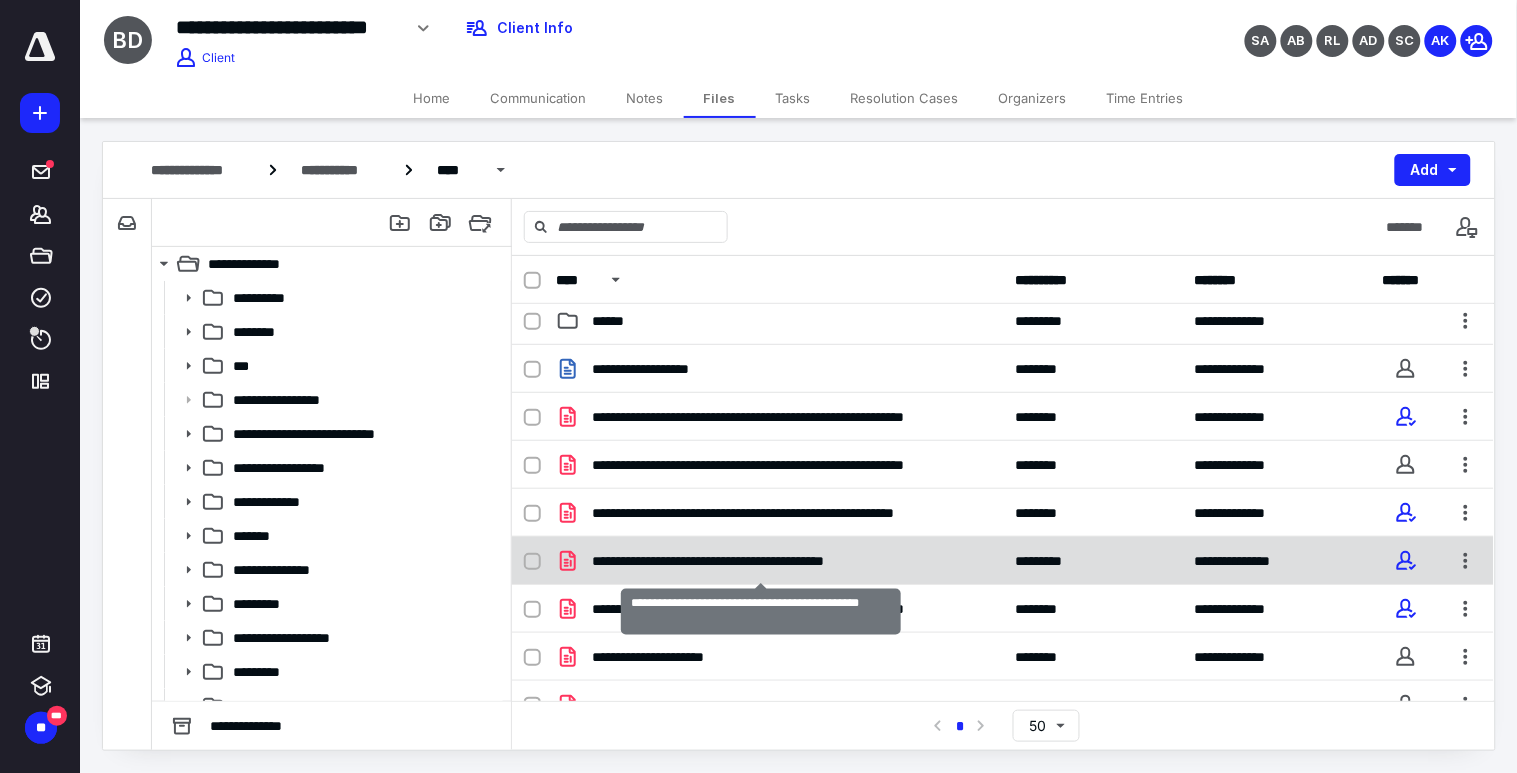 scroll, scrollTop: 0, scrollLeft: 0, axis: both 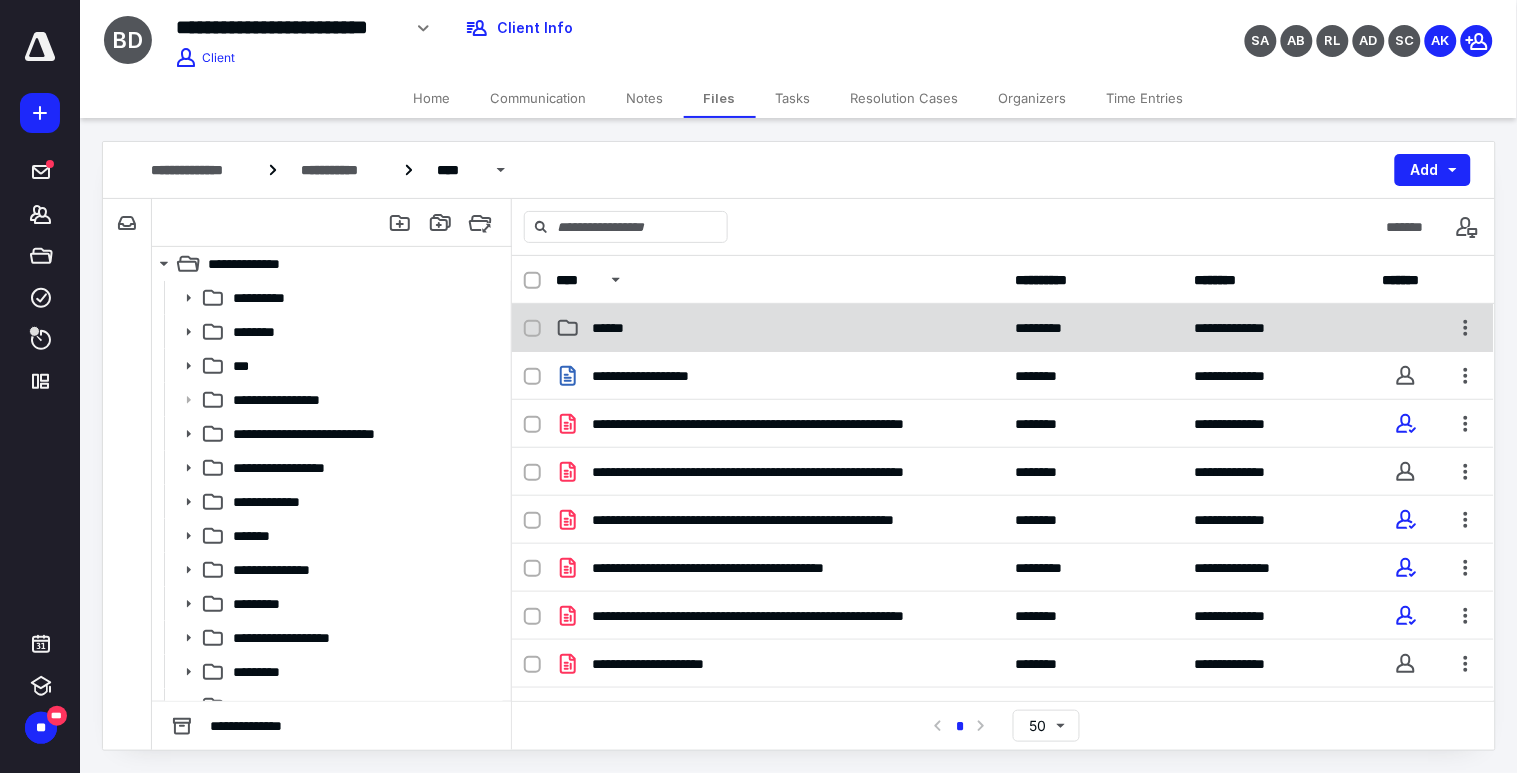 click on "******" at bounding box center (619, 328) 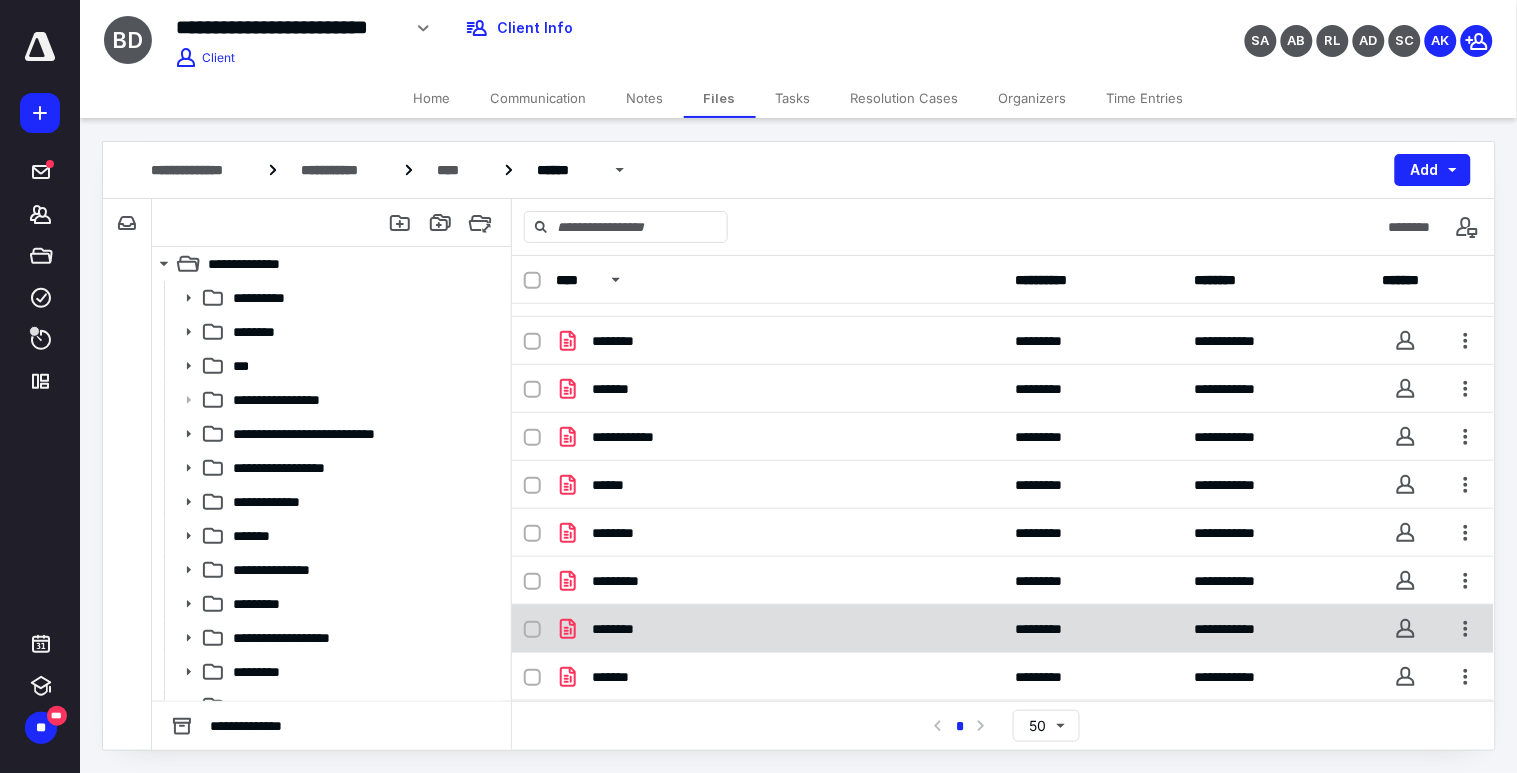 scroll, scrollTop: 0, scrollLeft: 0, axis: both 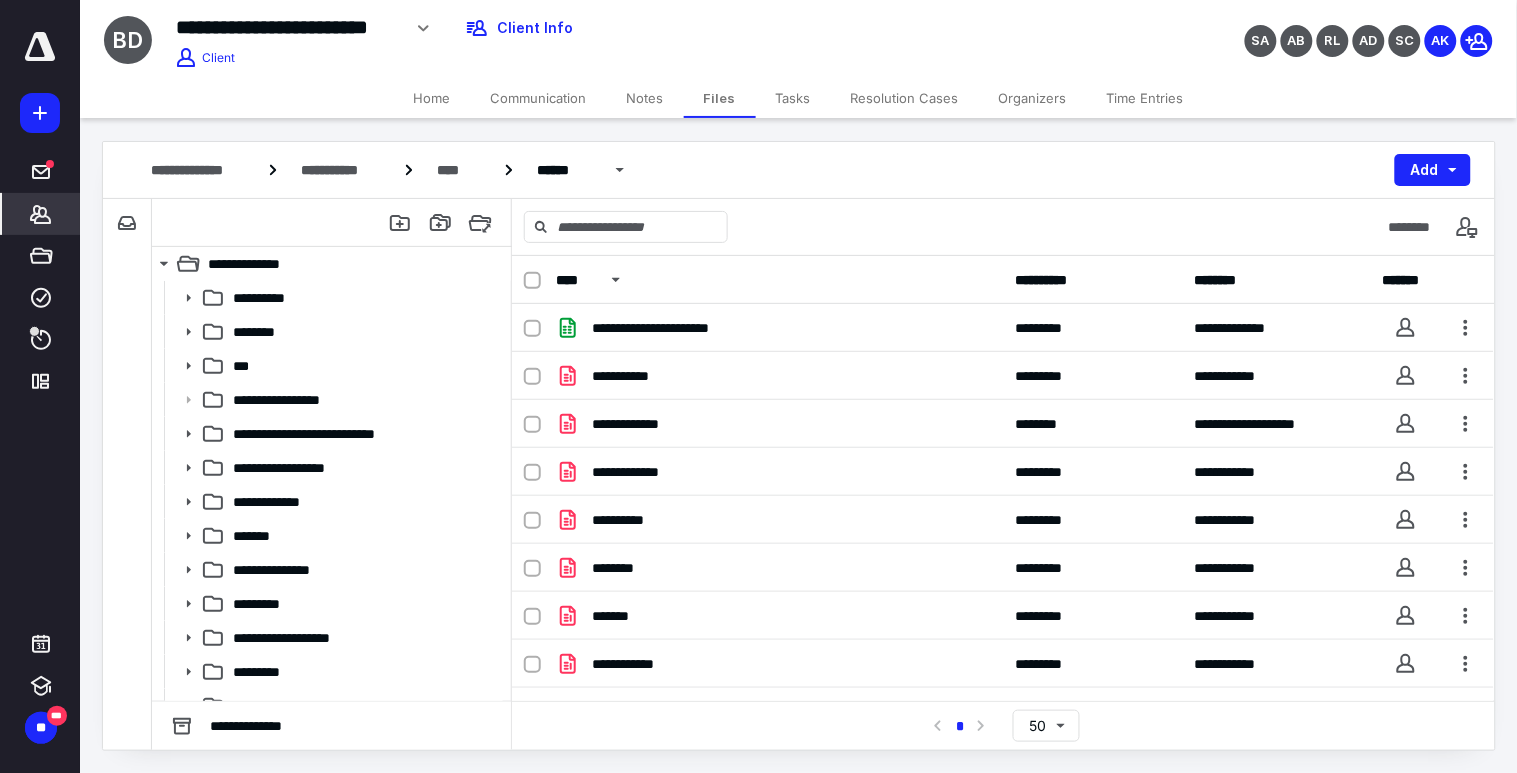 click 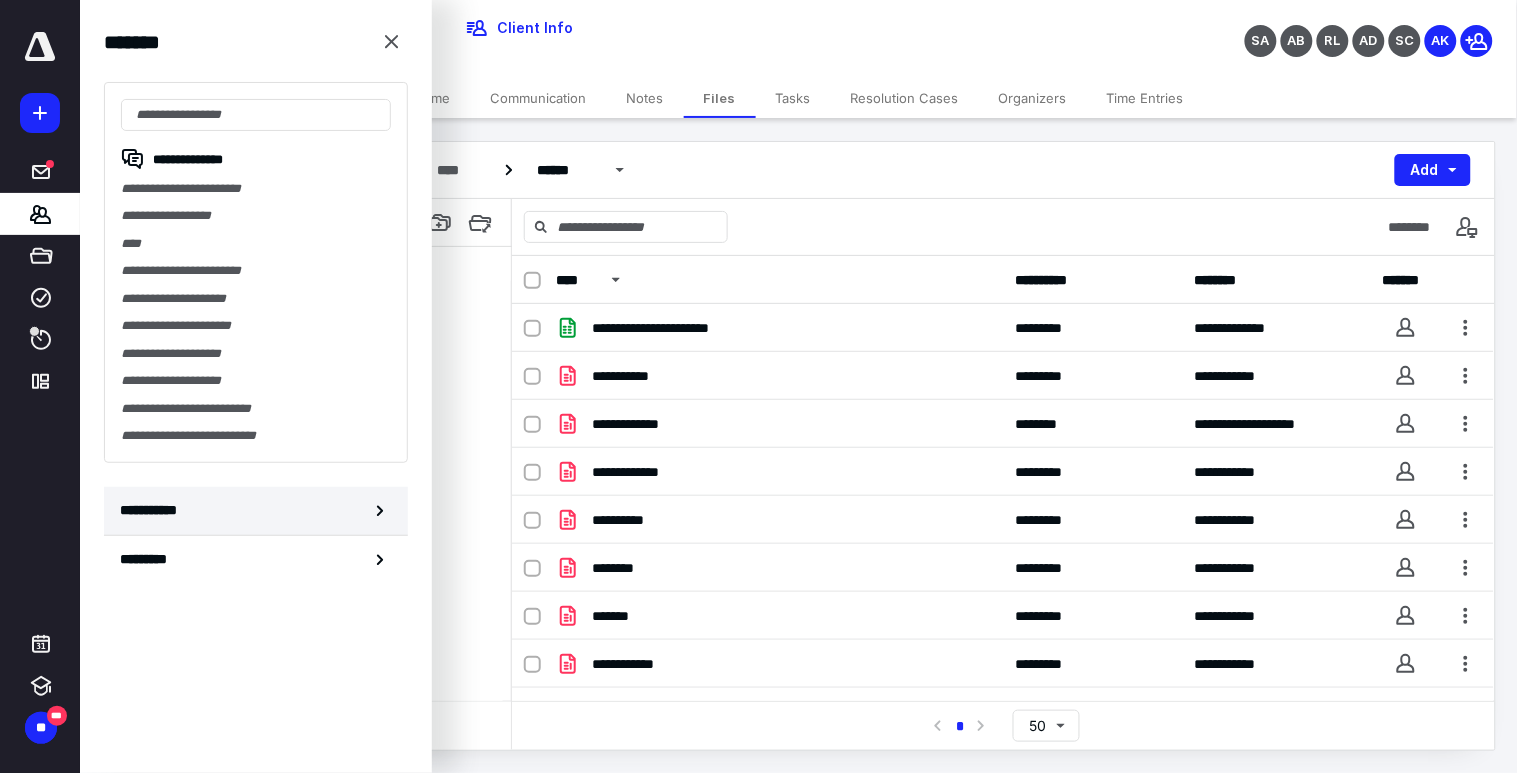 click on "**********" at bounding box center [256, 511] 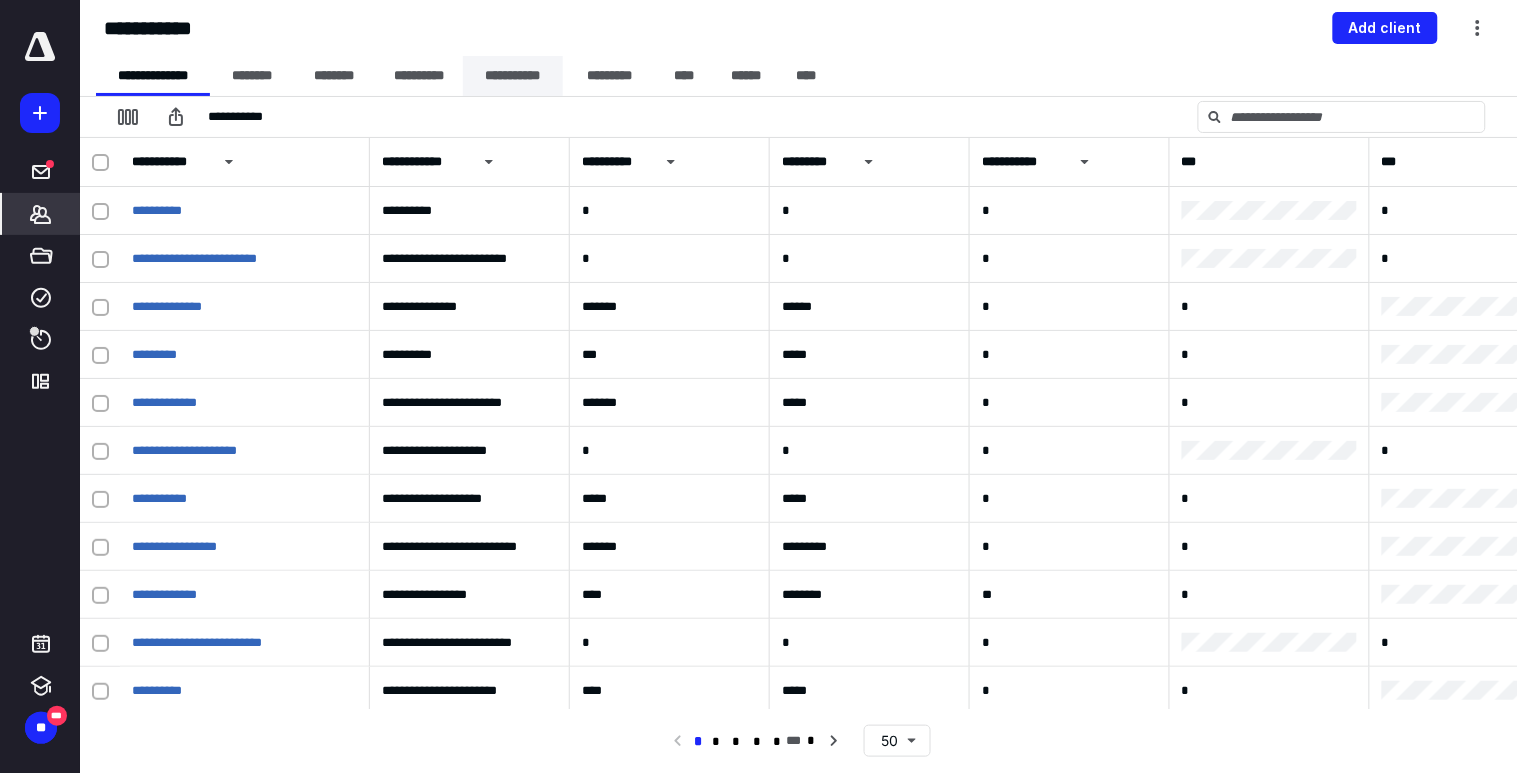 click on "**********" at bounding box center (513, 76) 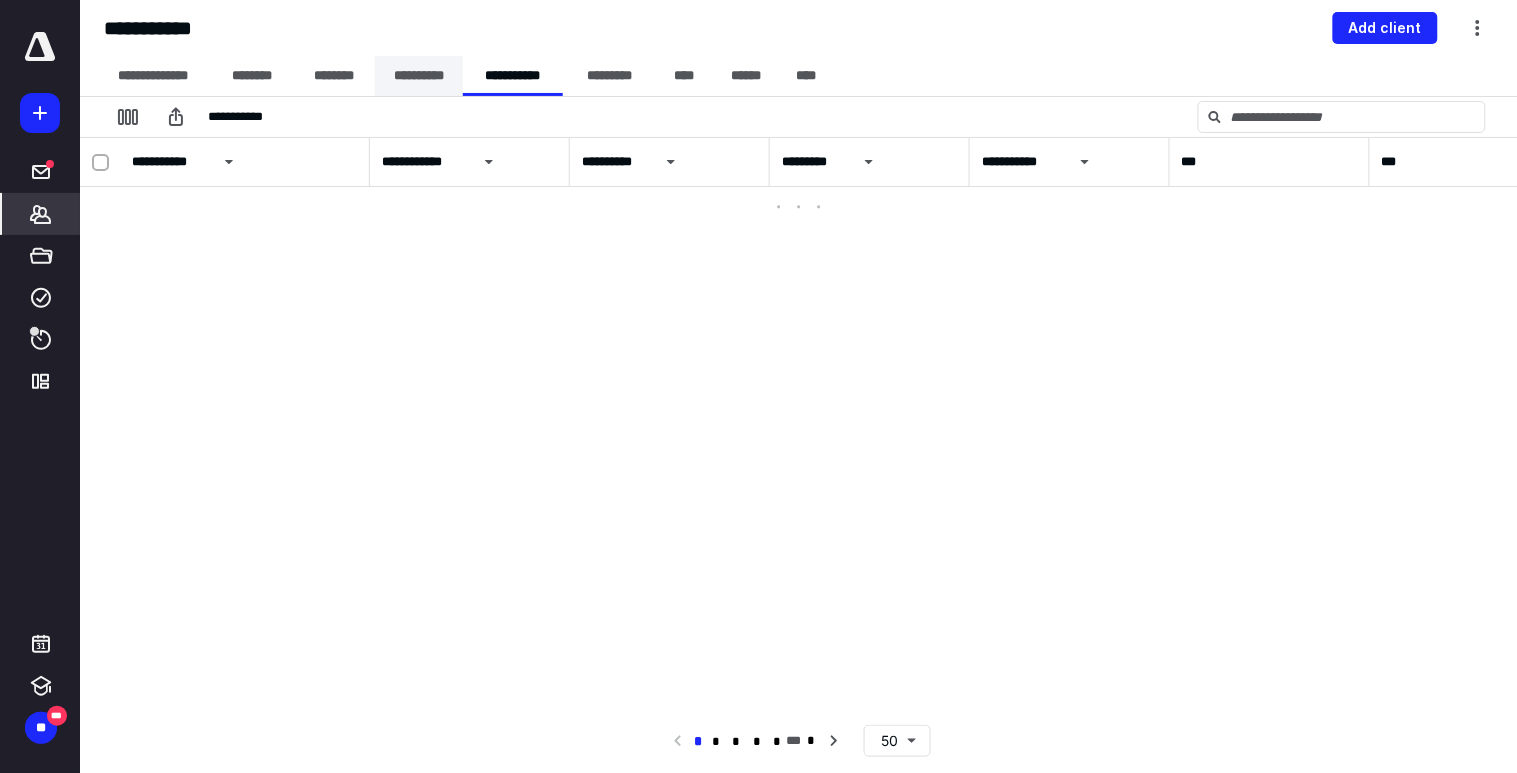 click on "**********" at bounding box center [419, 76] 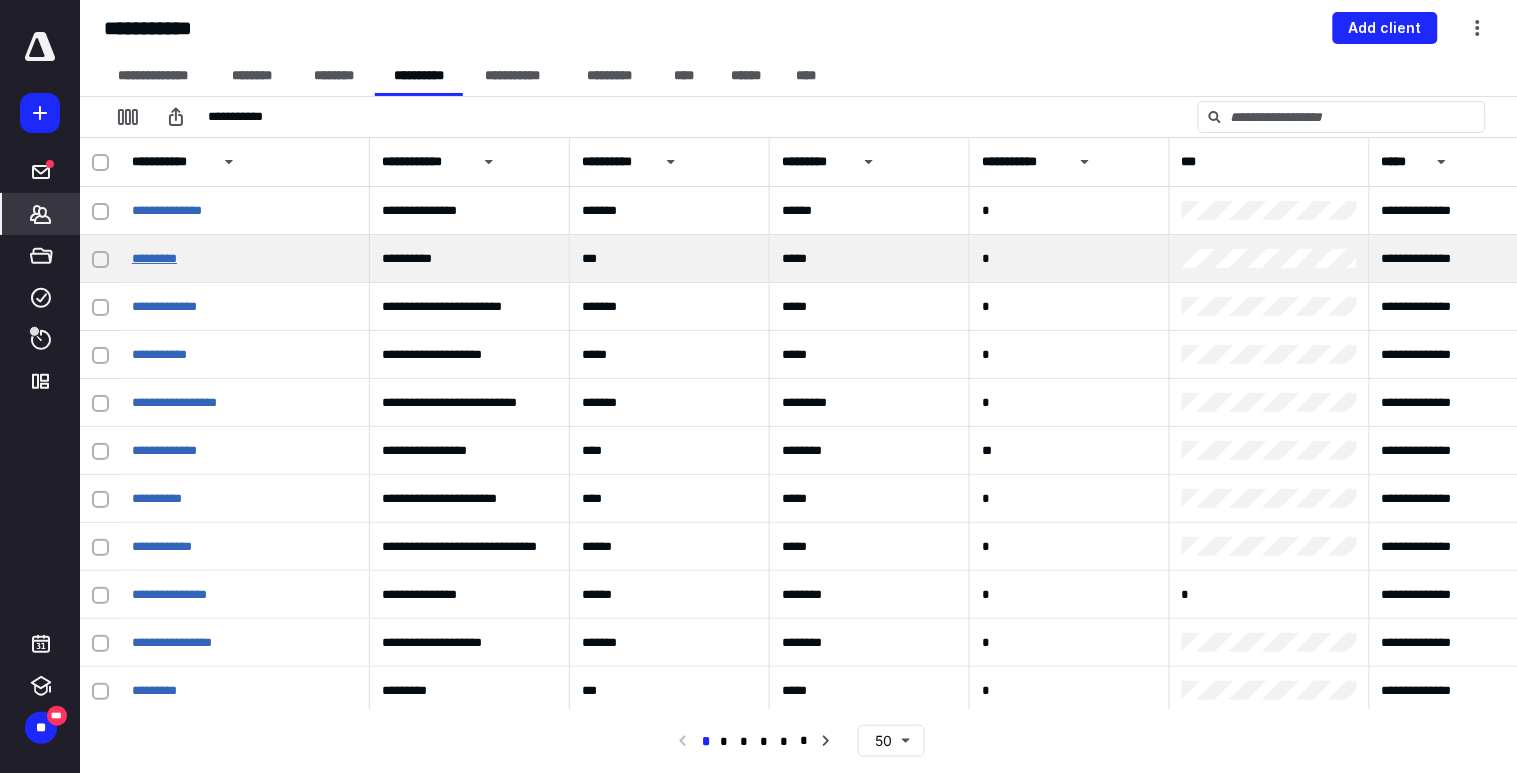 click on "*********" at bounding box center [154, 258] 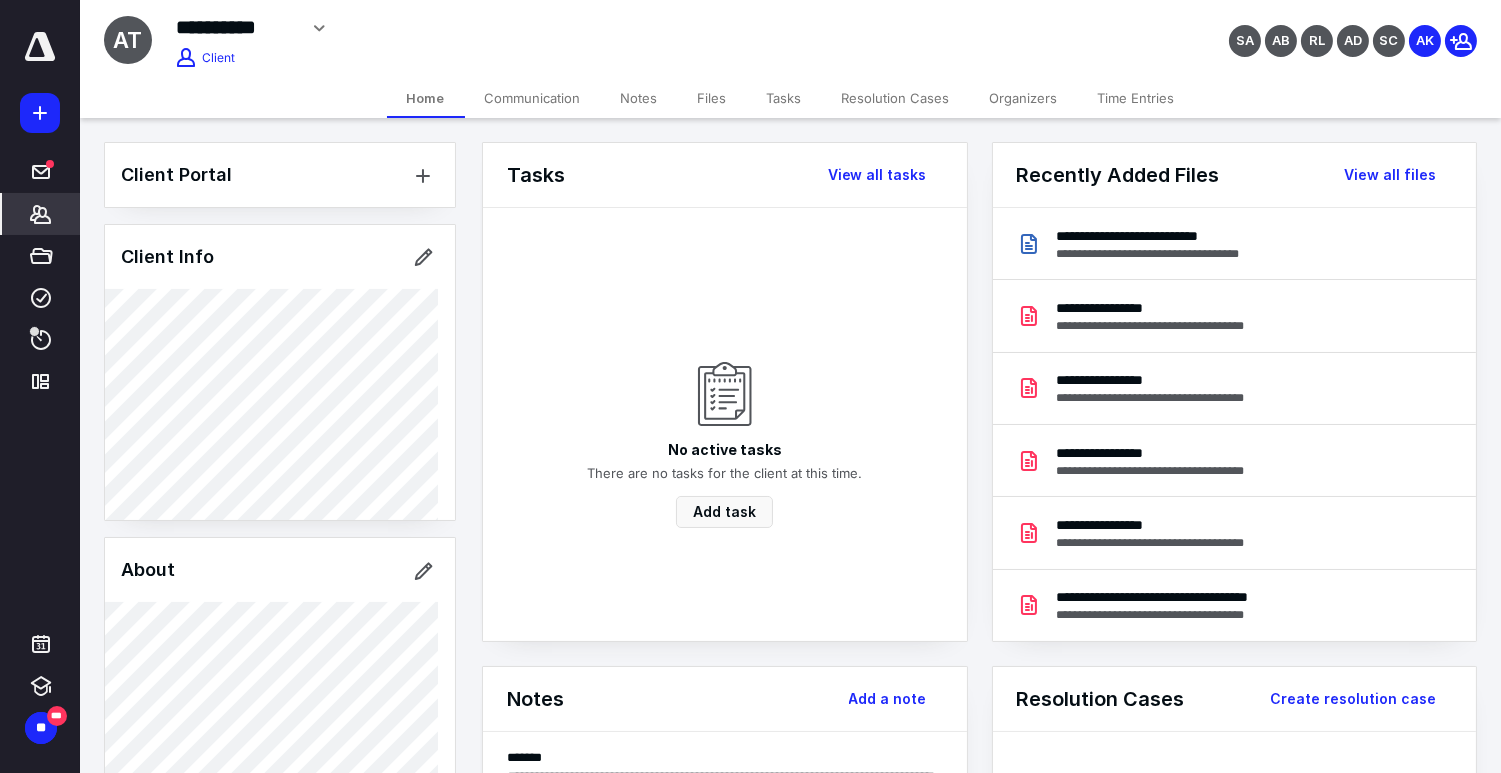 click on "Files" at bounding box center (712, 98) 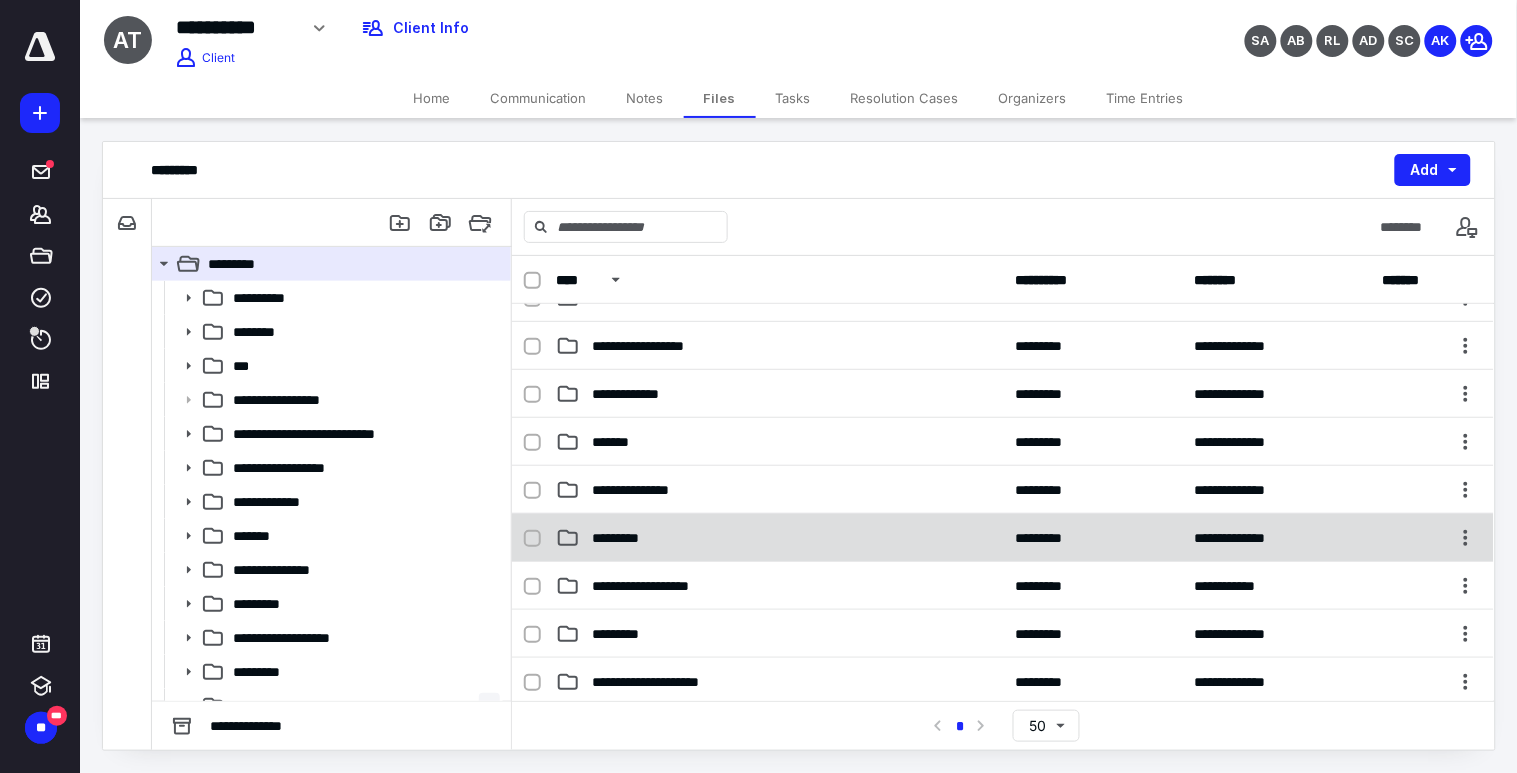 scroll, scrollTop: 333, scrollLeft: 0, axis: vertical 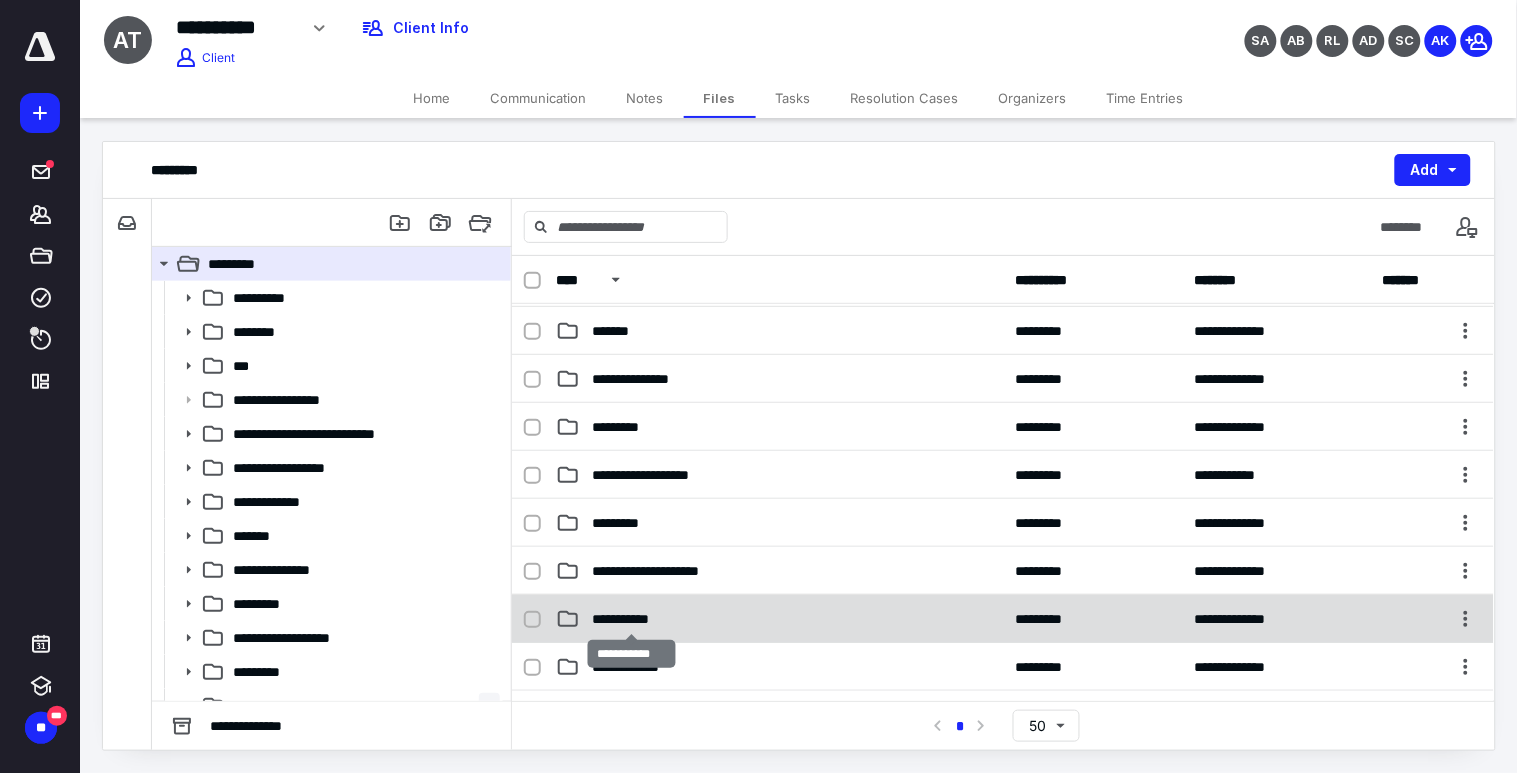 click on "**********" at bounding box center [631, 619] 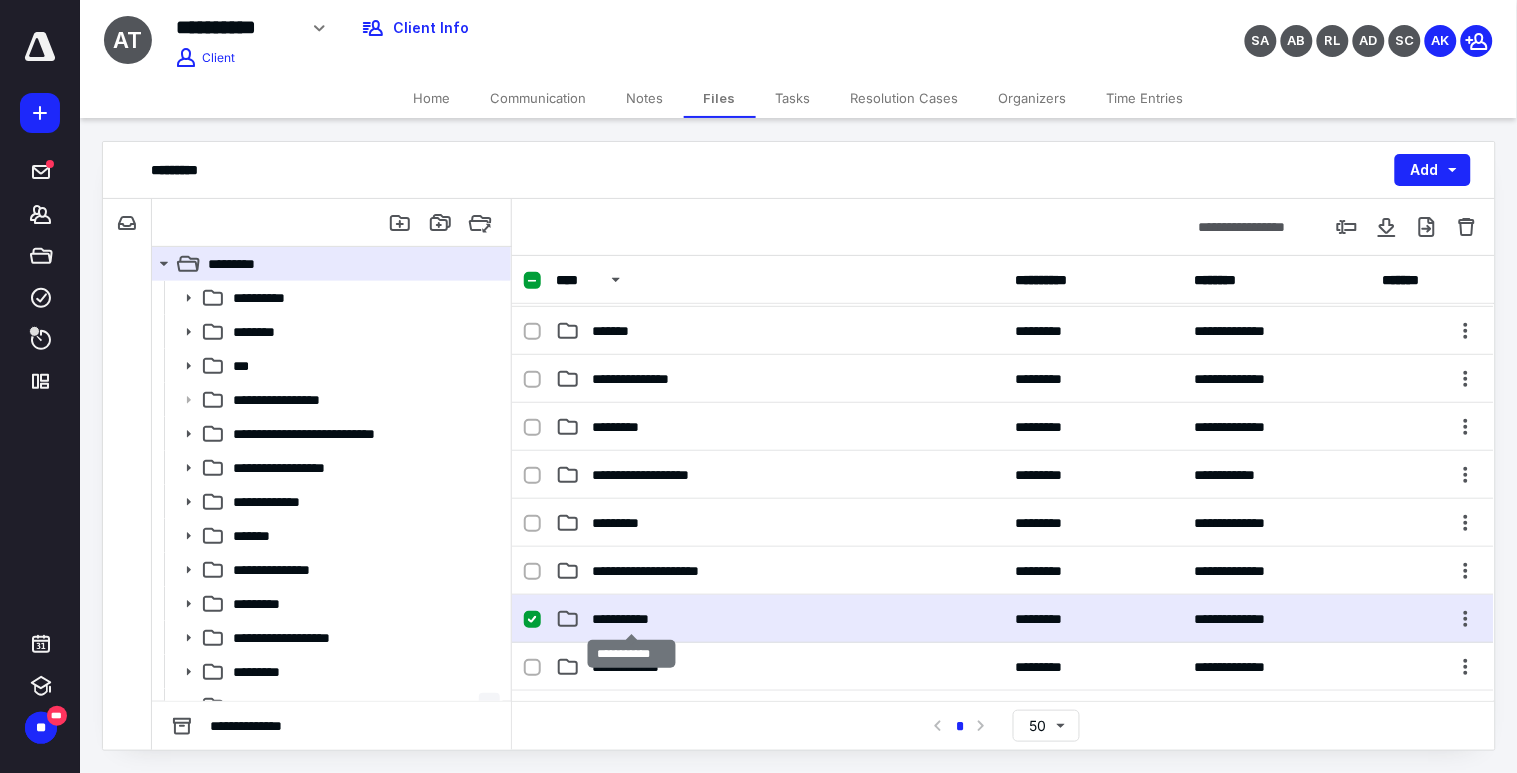 click on "**********" at bounding box center [631, 619] 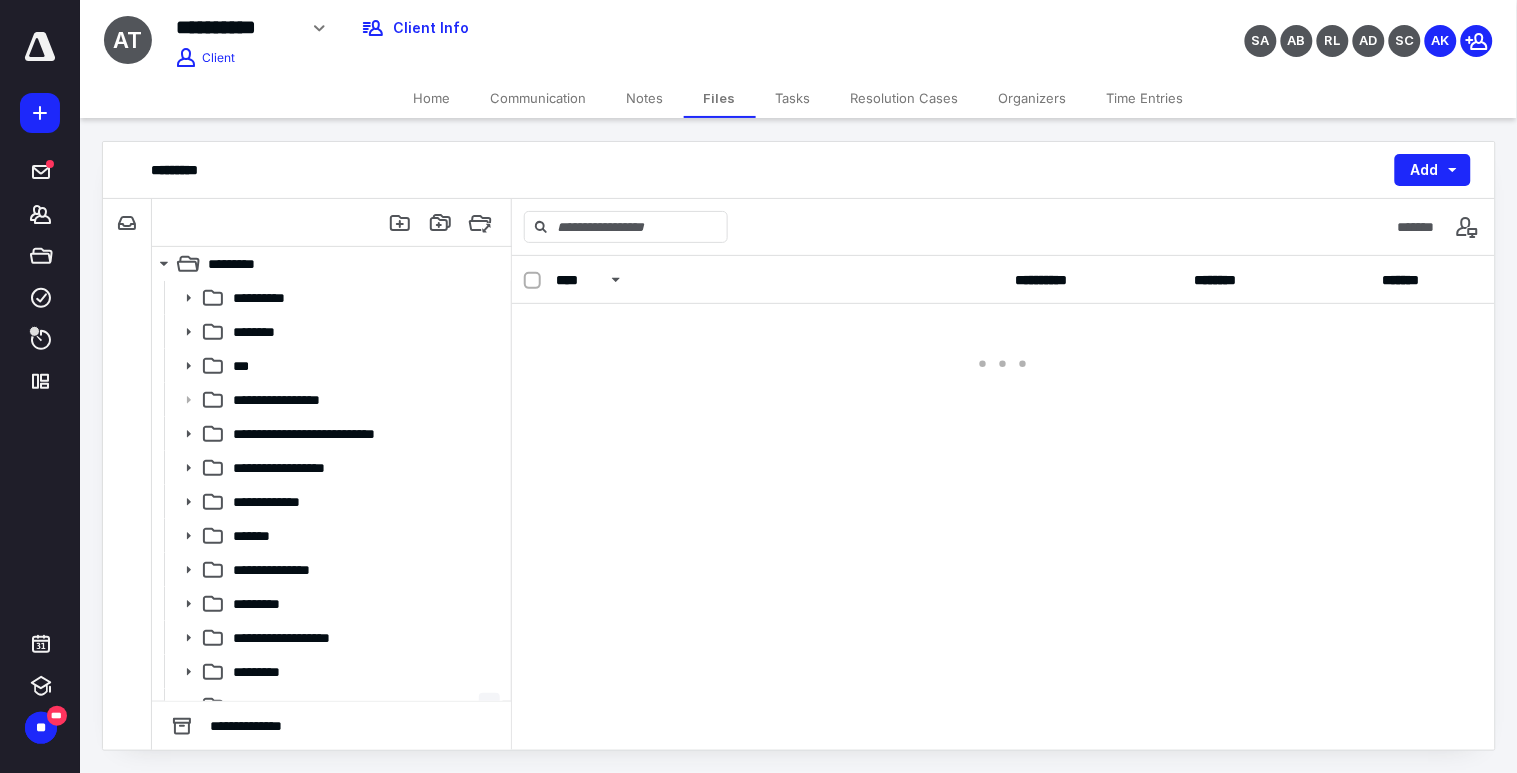 scroll, scrollTop: 0, scrollLeft: 0, axis: both 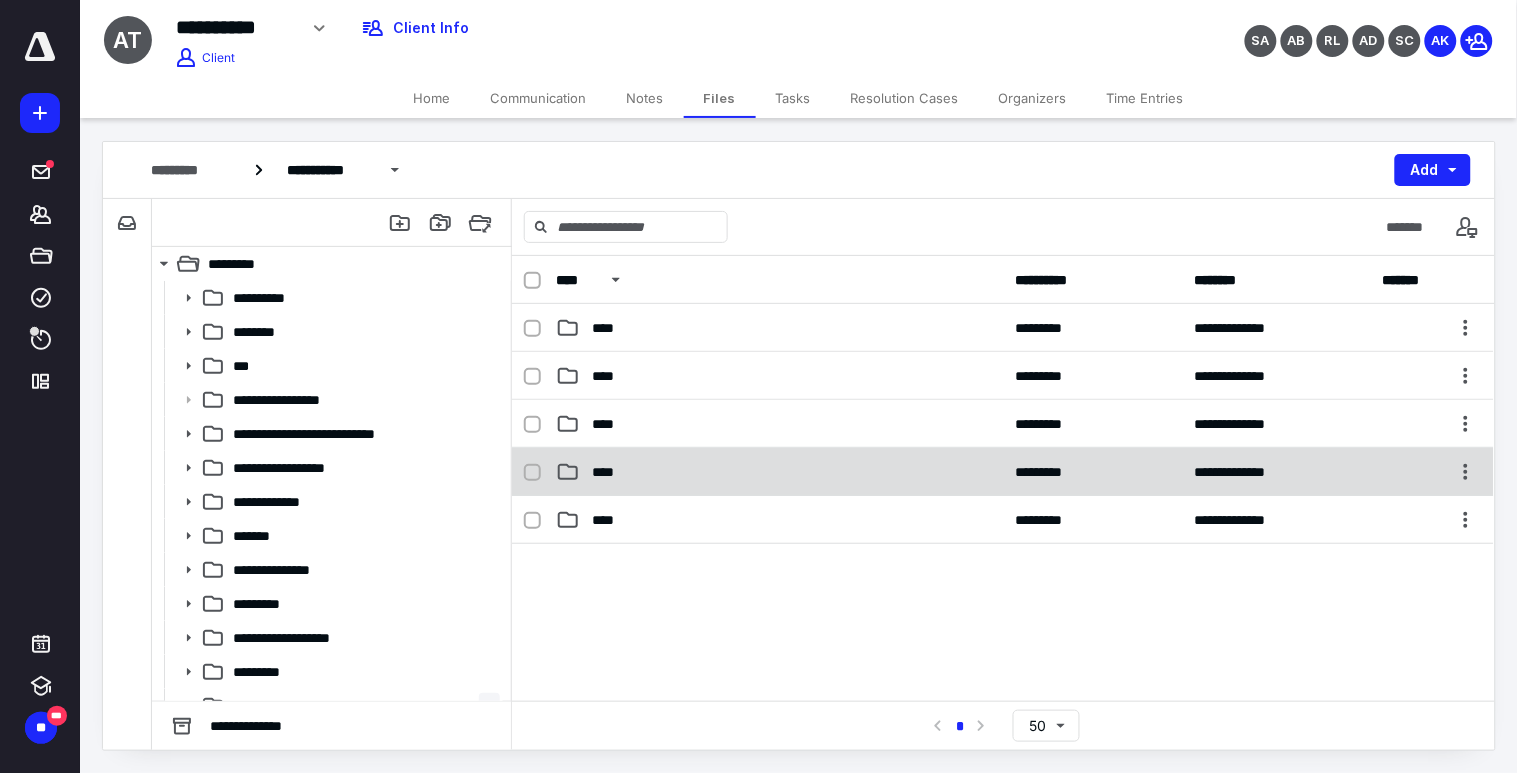 click on "****" at bounding box center (609, 472) 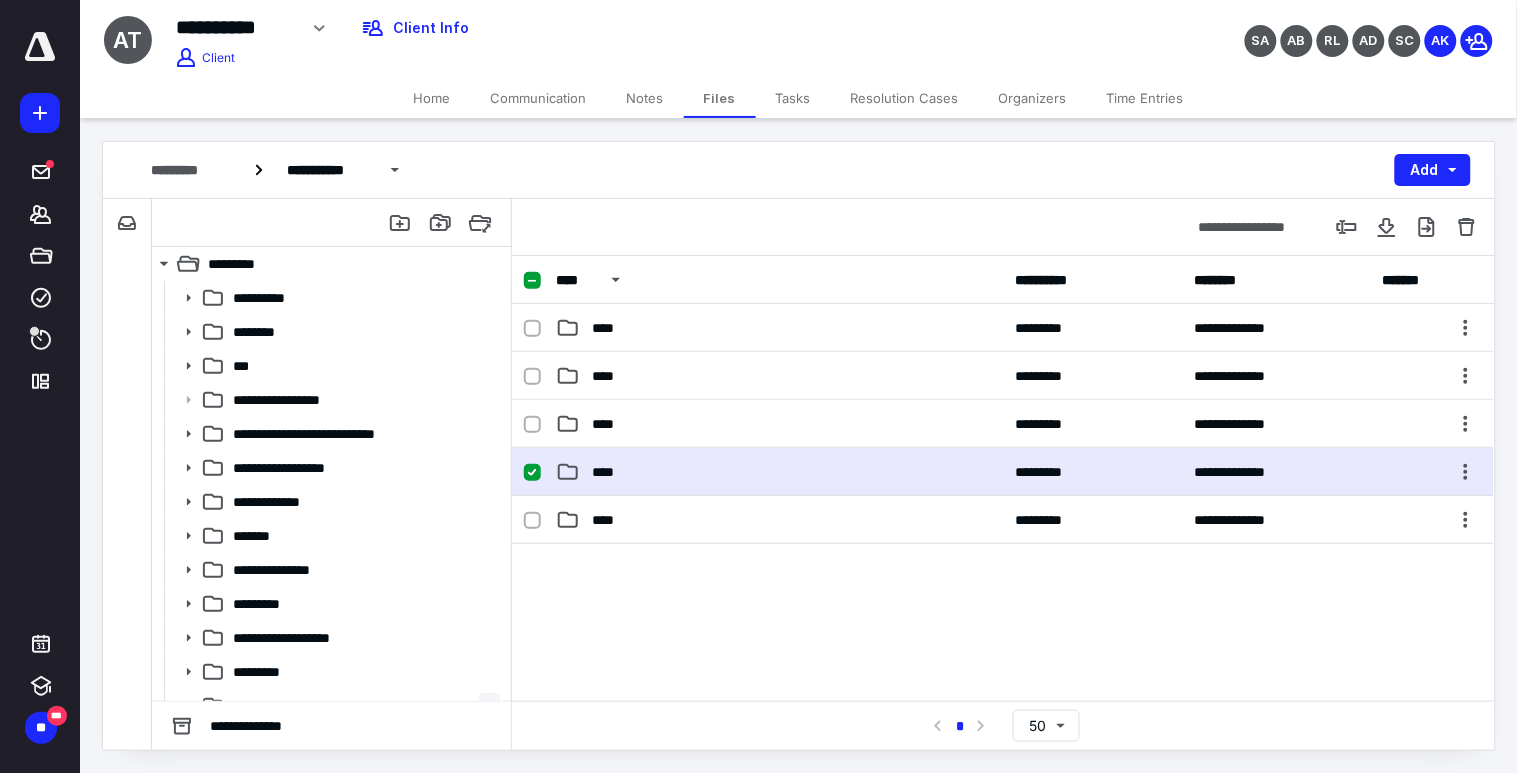 click on "****" at bounding box center (609, 472) 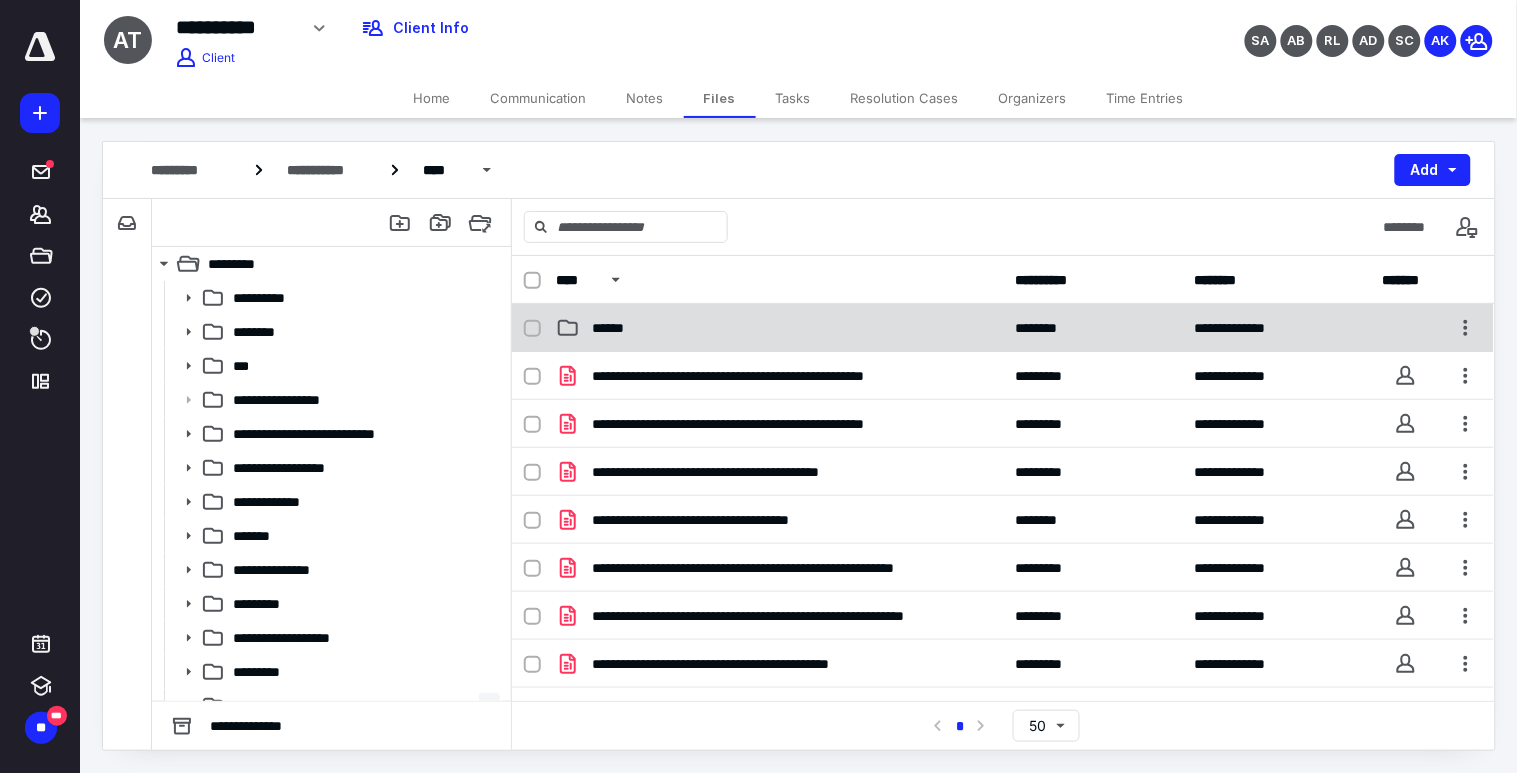 click on "******" at bounding box center (779, 328) 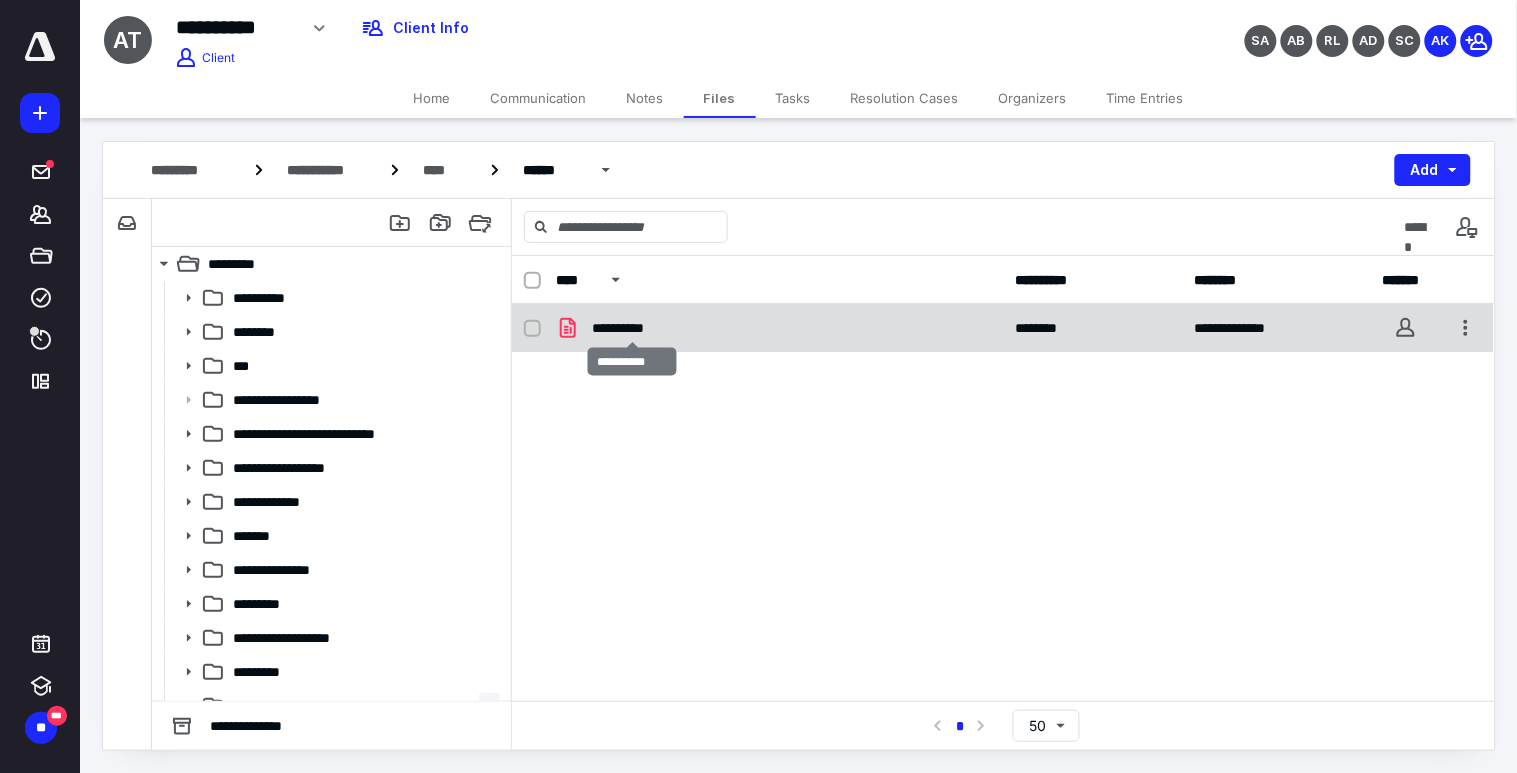 click on "**********" at bounding box center [632, 328] 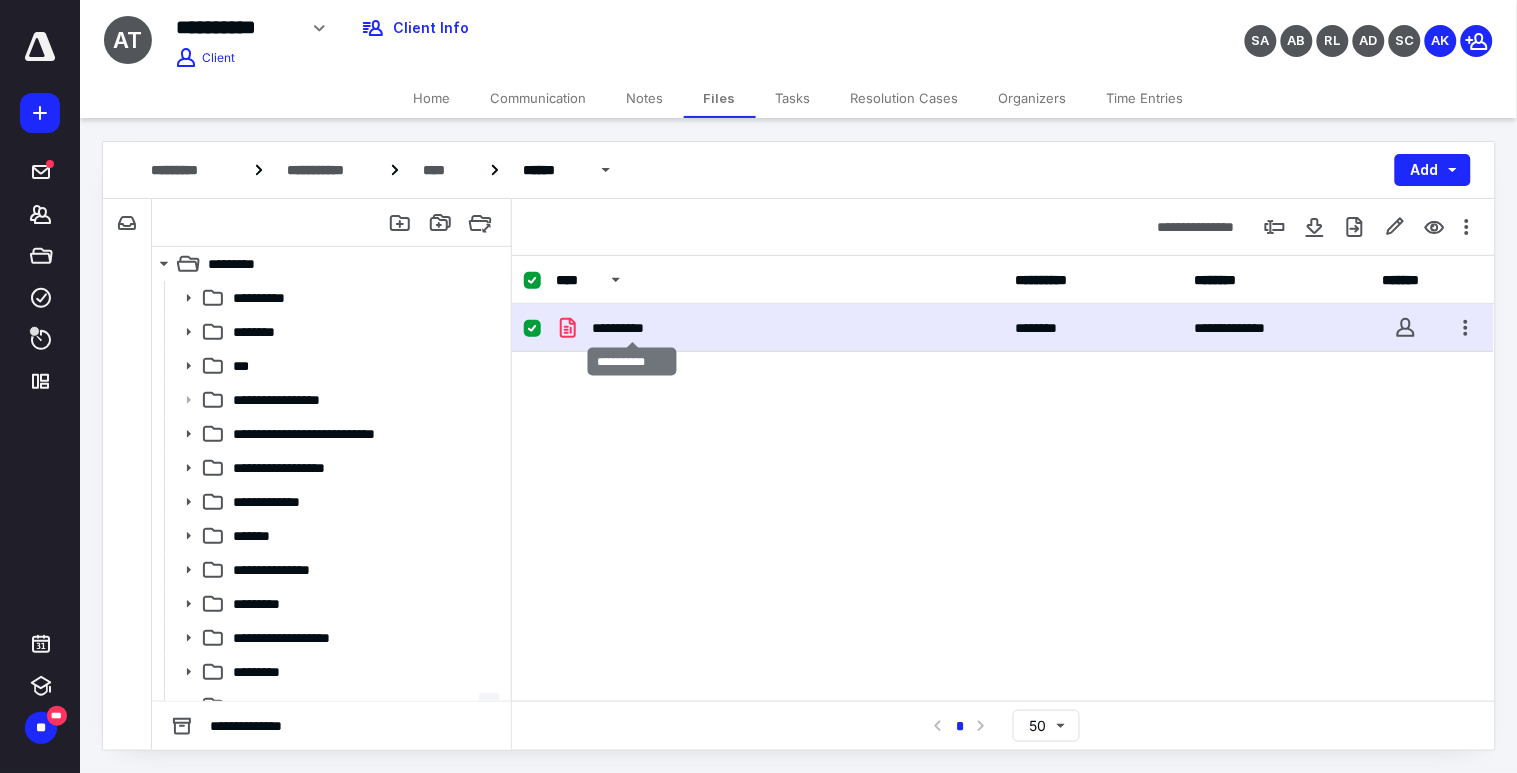 click on "**********" at bounding box center (632, 328) 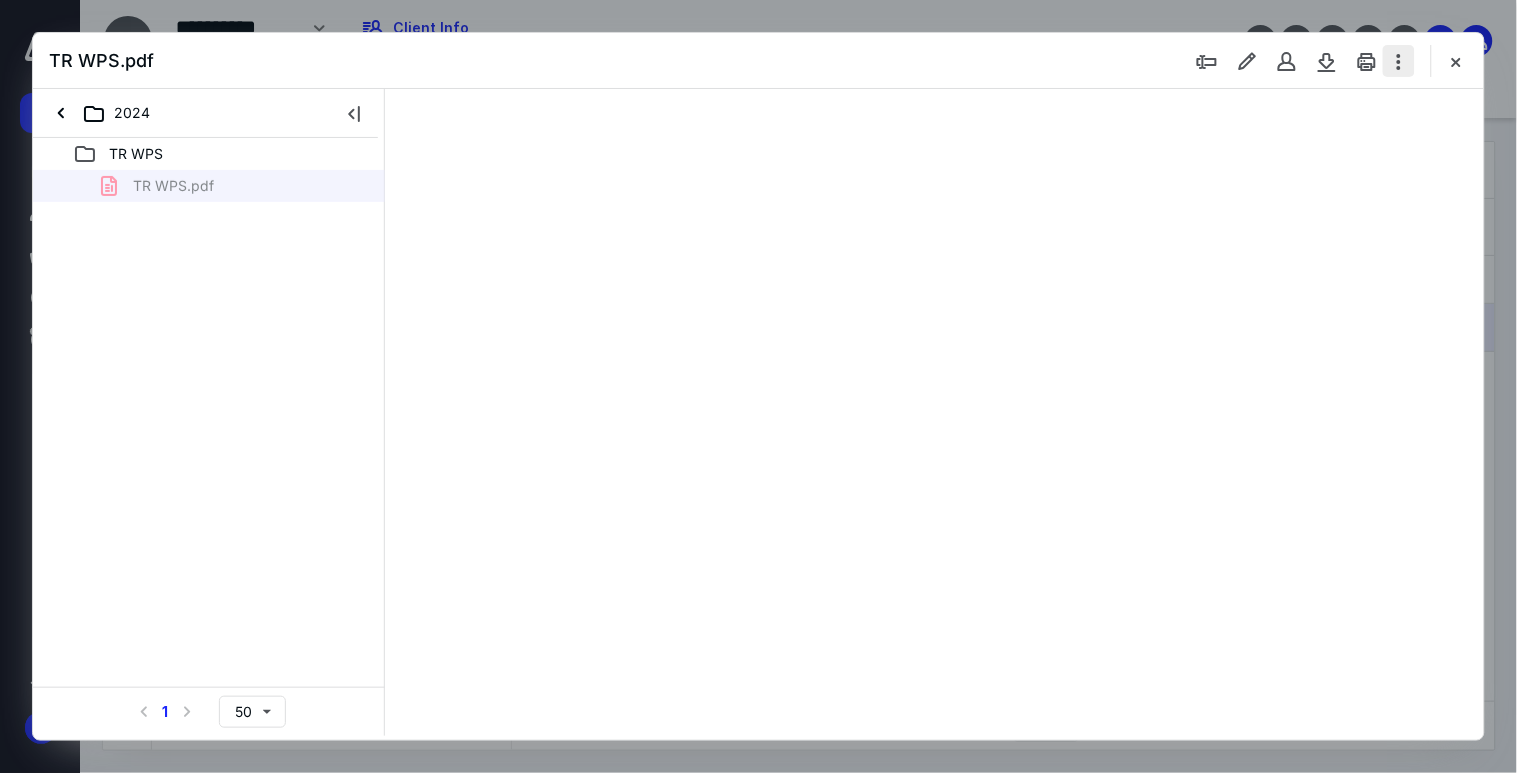click at bounding box center (1399, 61) 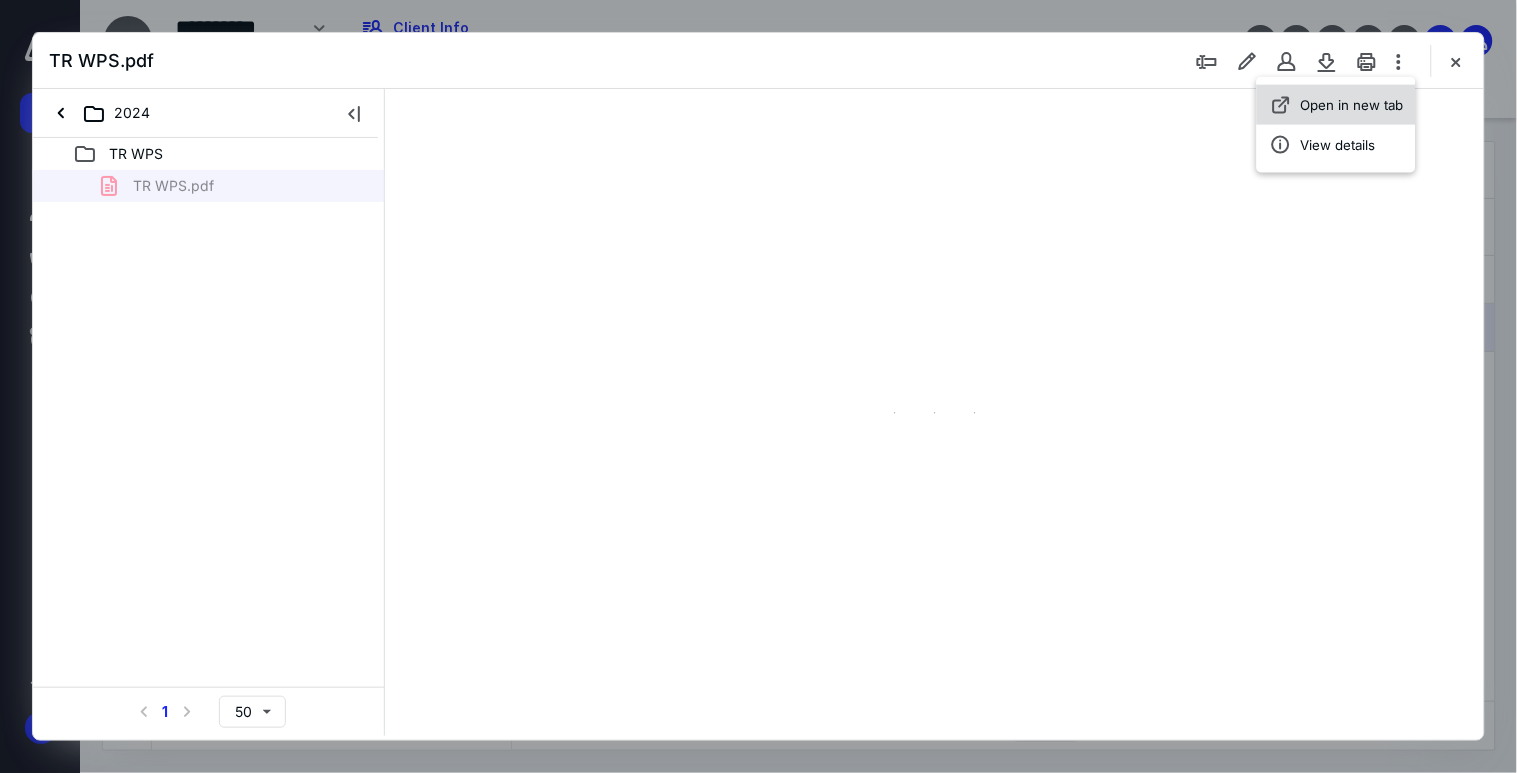 click on "Open in new tab" at bounding box center [1336, 105] 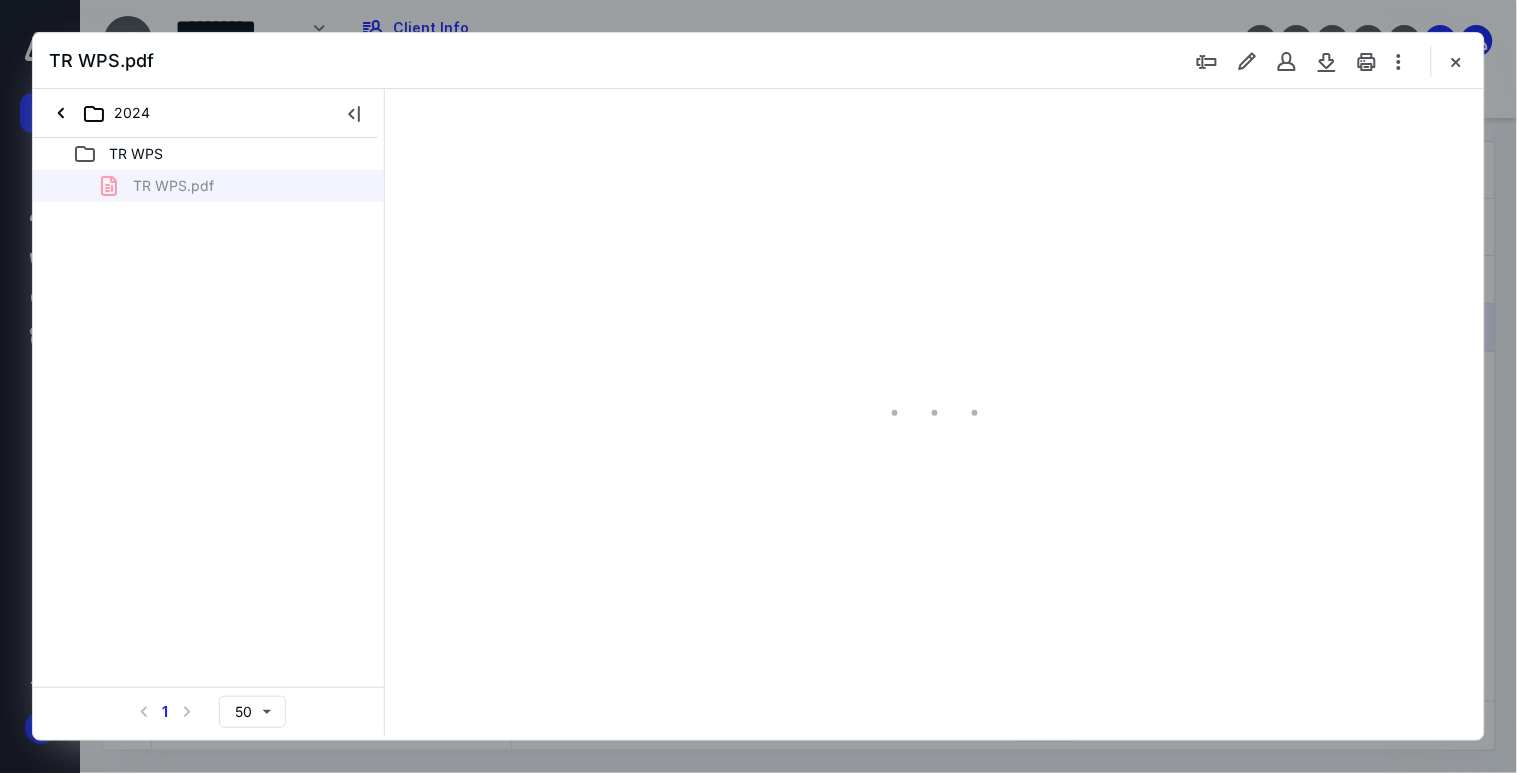 scroll, scrollTop: 0, scrollLeft: 0, axis: both 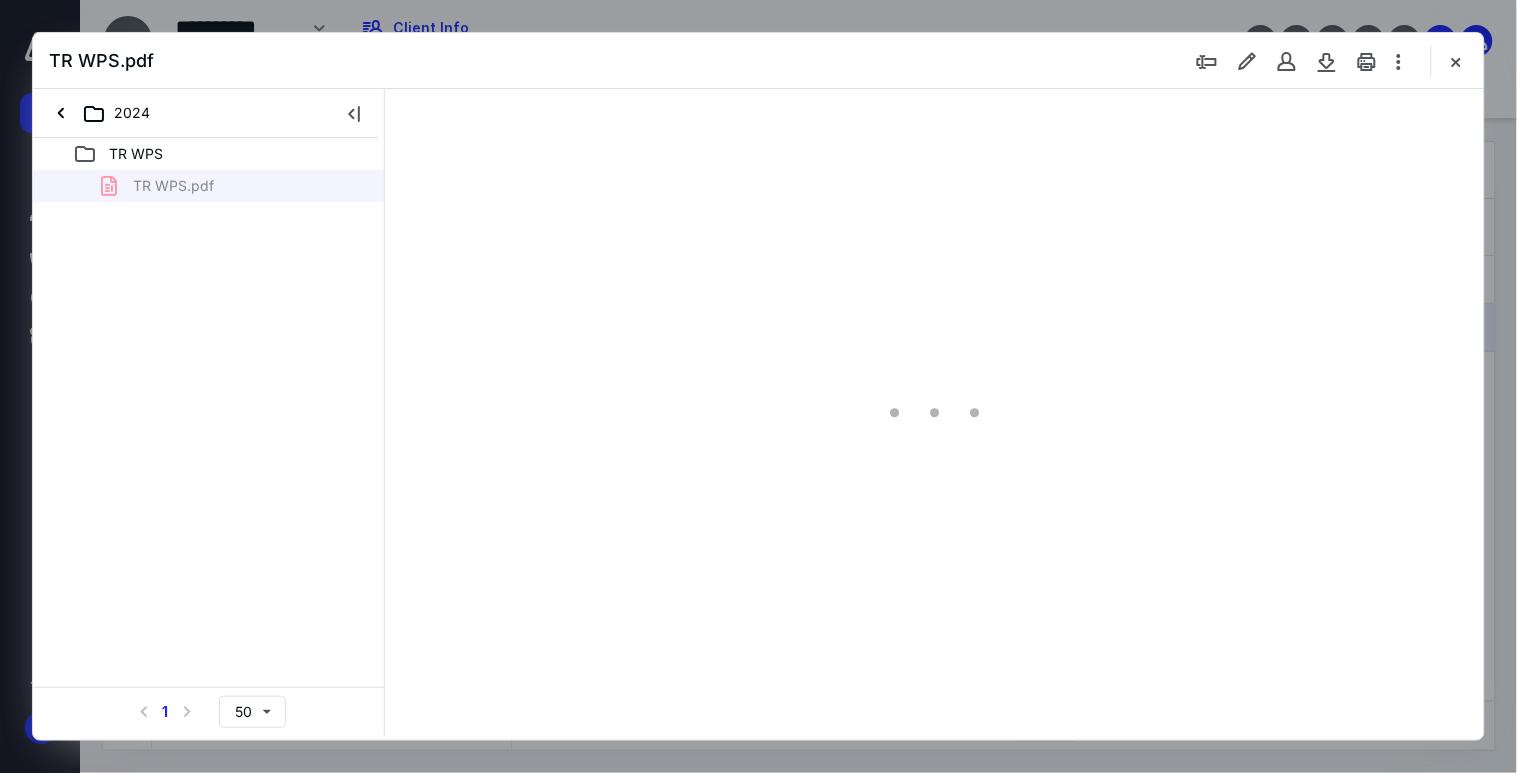 type on "179" 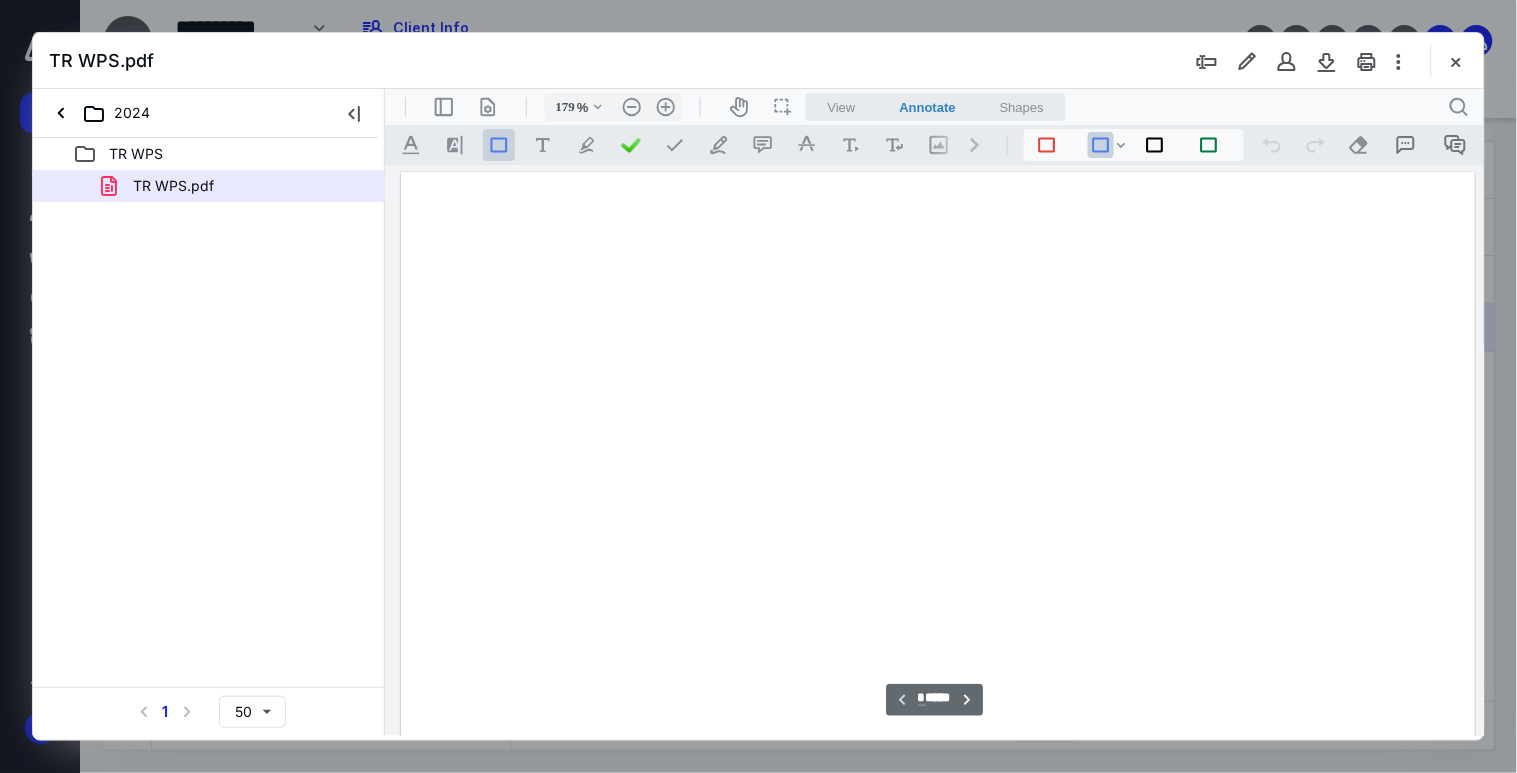 scroll, scrollTop: 83, scrollLeft: 6, axis: both 